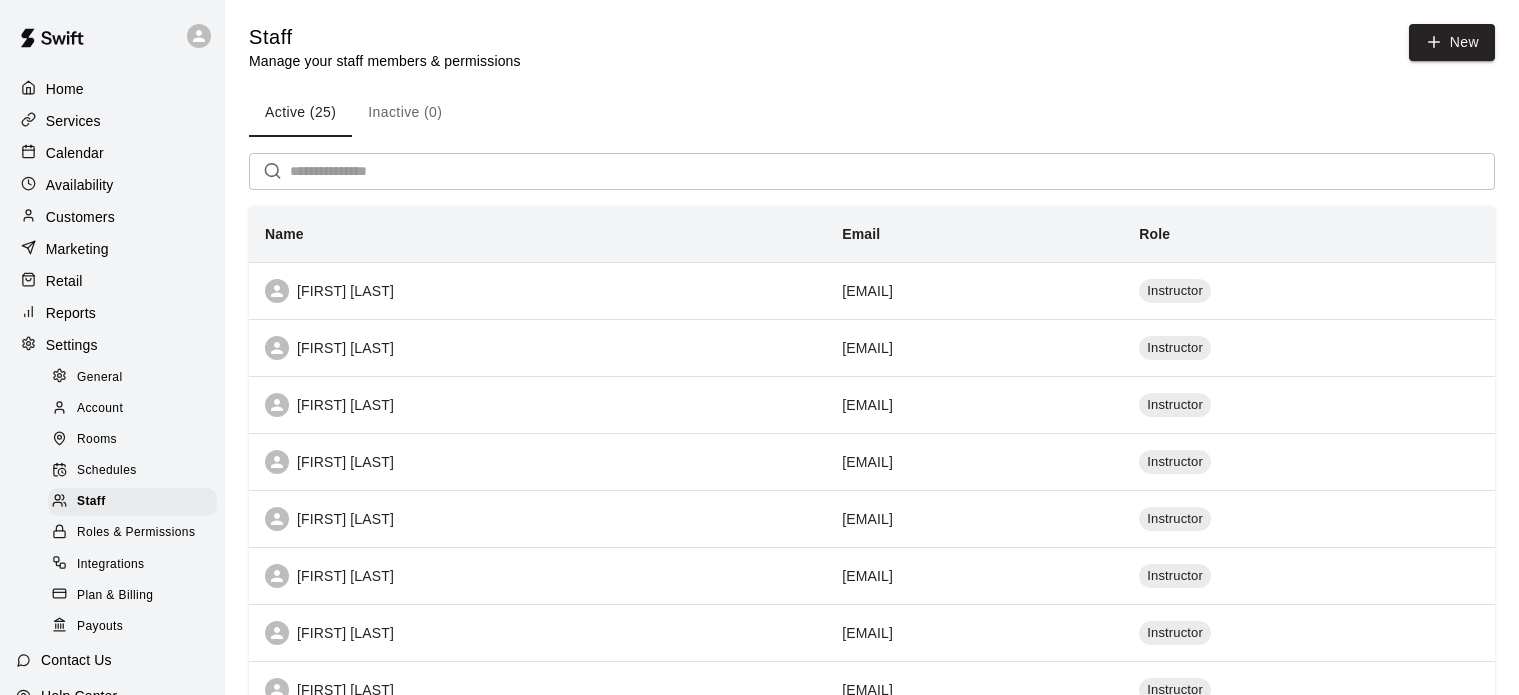 scroll, scrollTop: 158, scrollLeft: 0, axis: vertical 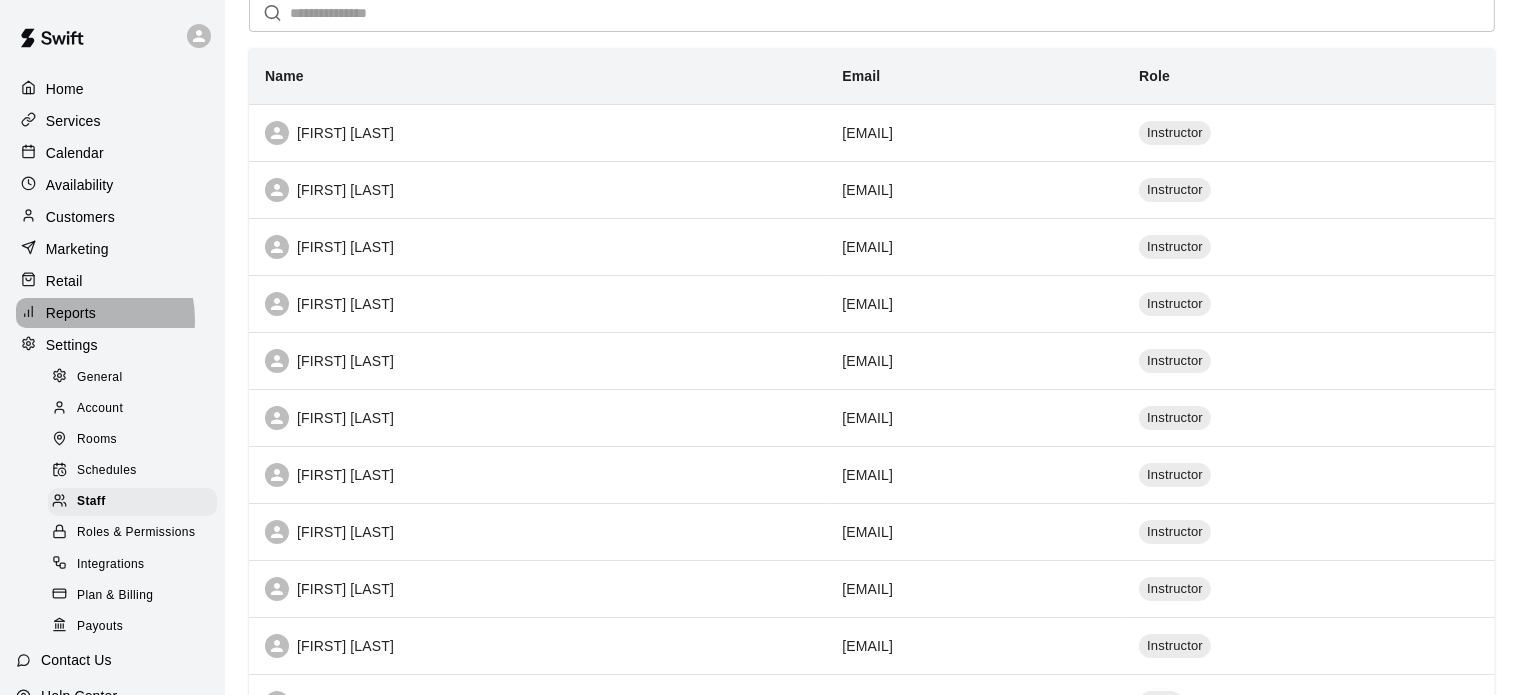 click on "Reports" at bounding box center (71, 313) 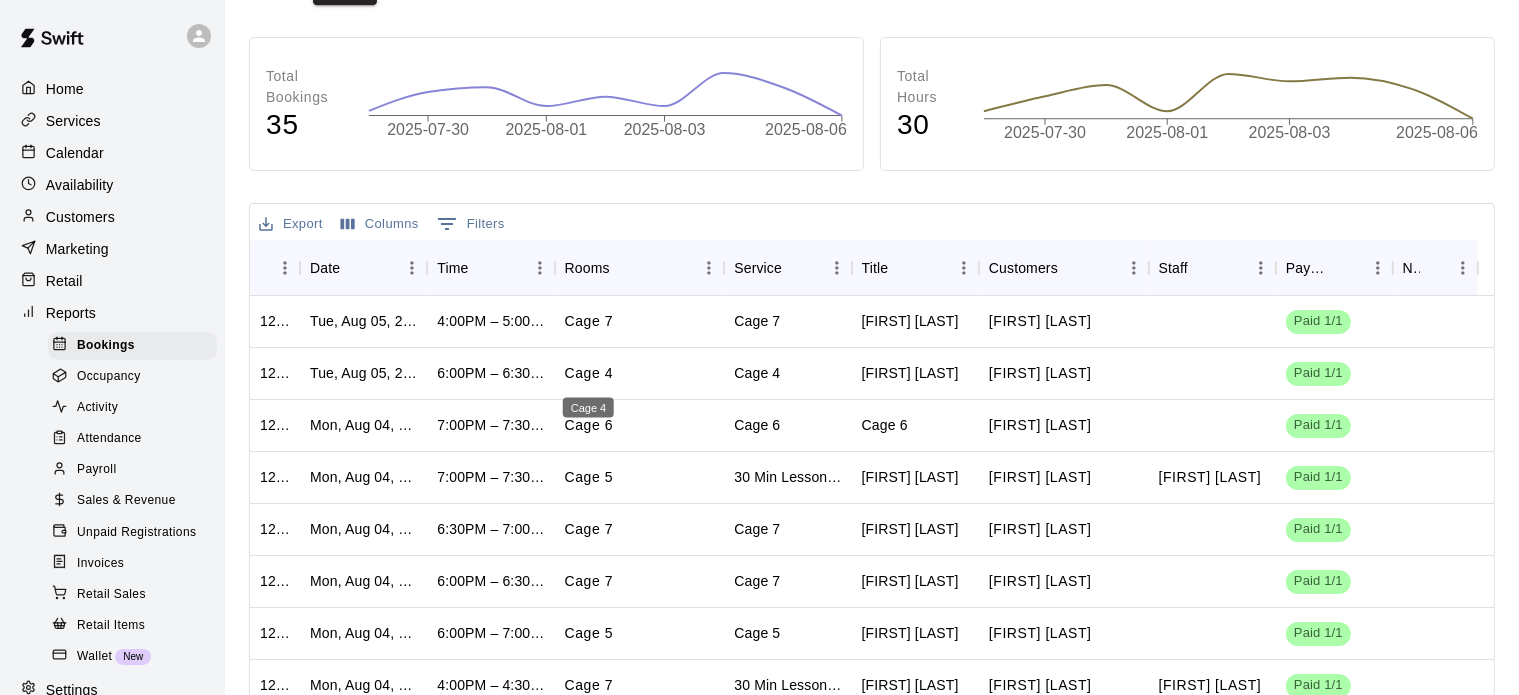 scroll, scrollTop: 311, scrollLeft: 0, axis: vertical 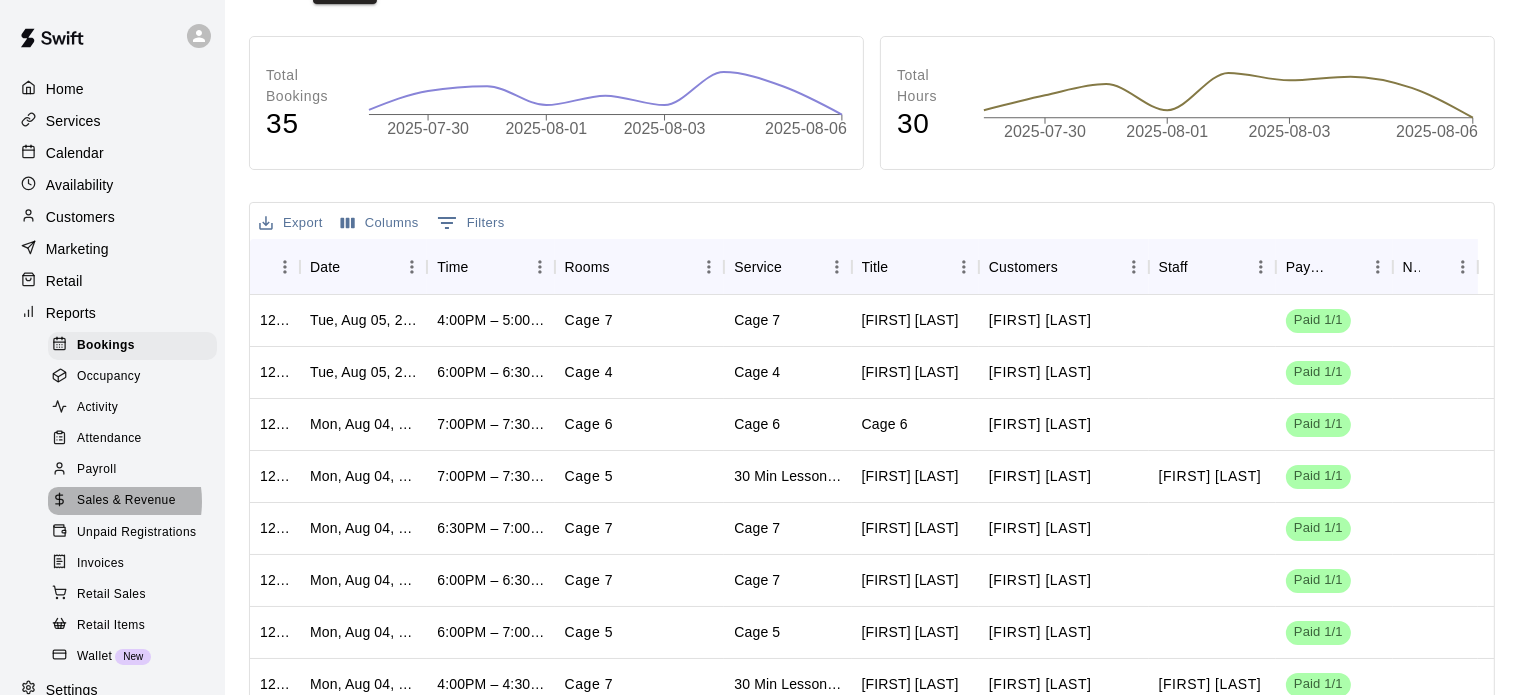 click on "Sales & Revenue" at bounding box center (126, 501) 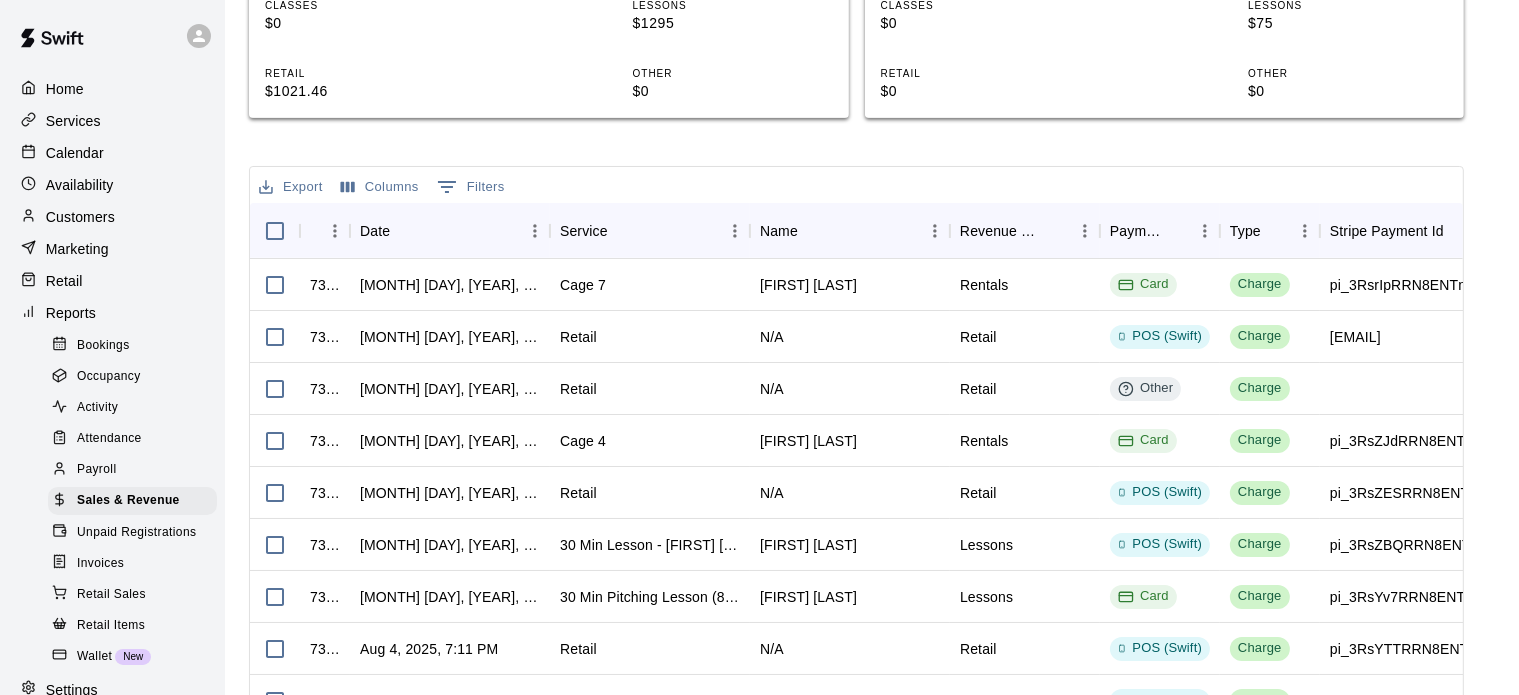 scroll, scrollTop: 696, scrollLeft: 0, axis: vertical 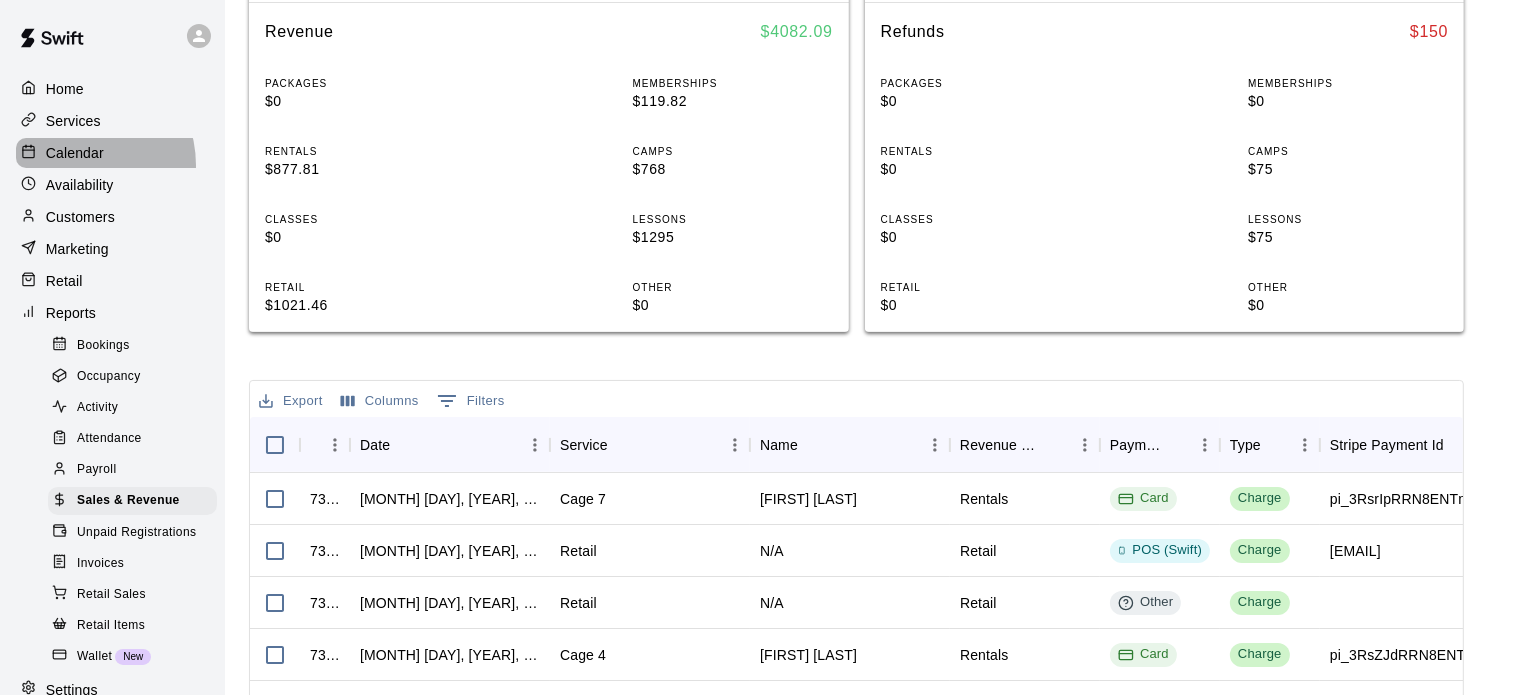 click on "Calendar" at bounding box center (112, 153) 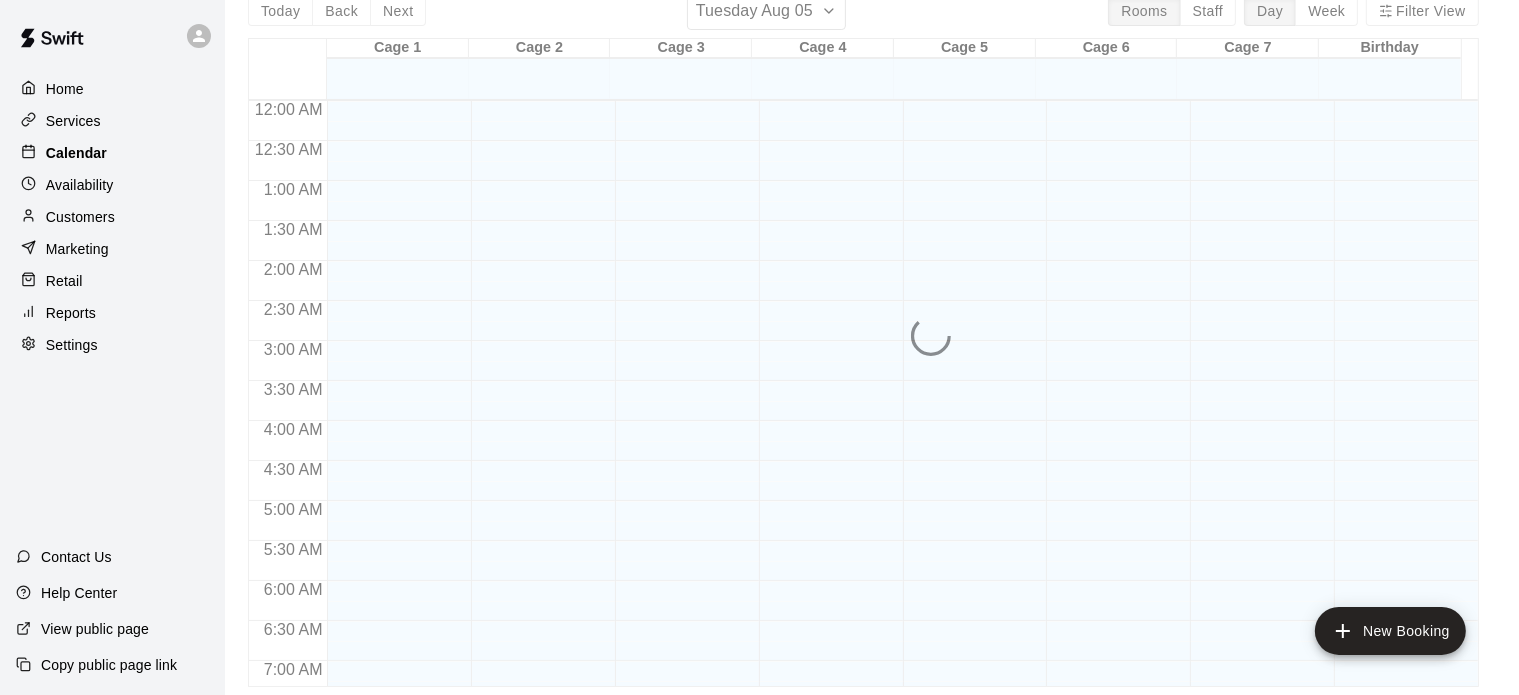 scroll, scrollTop: 0, scrollLeft: 0, axis: both 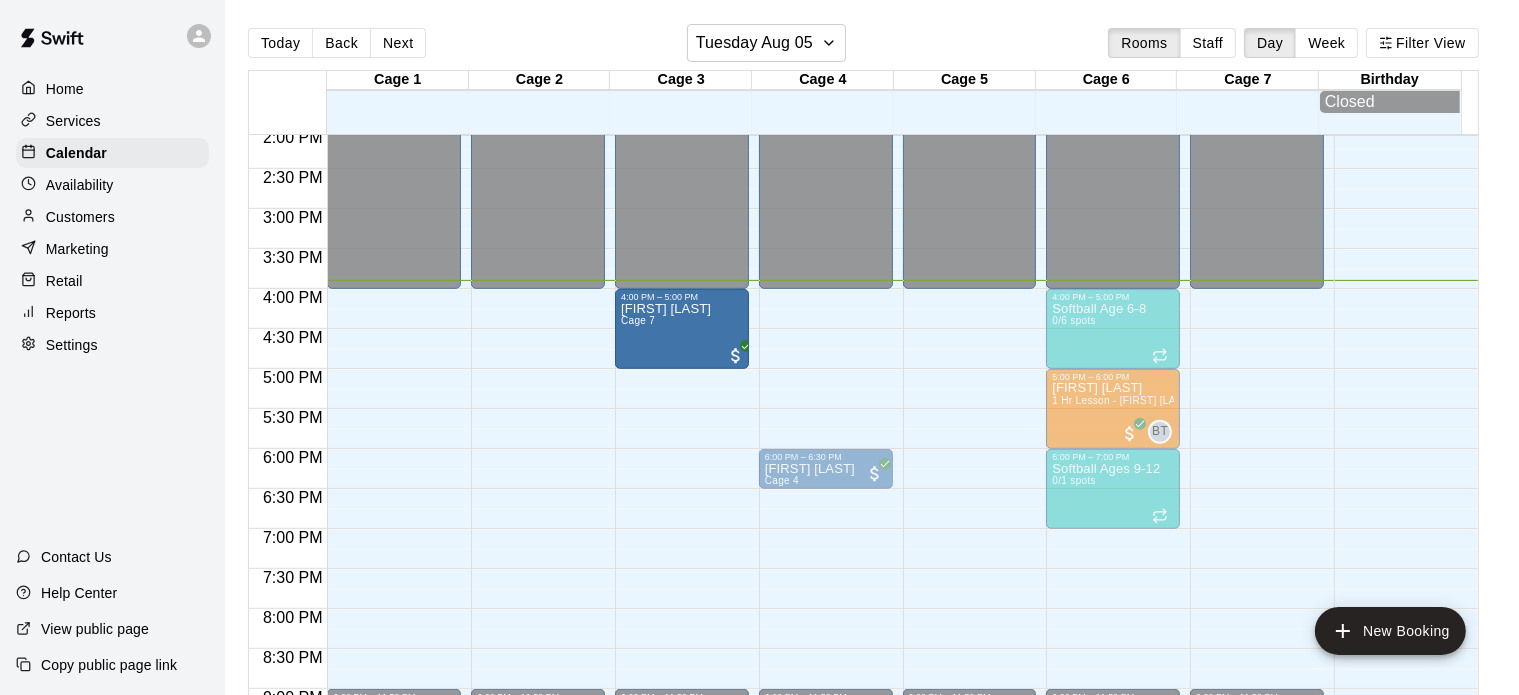 drag, startPoint x: 1216, startPoint y: 339, endPoint x: 652, endPoint y: 349, distance: 564.0886 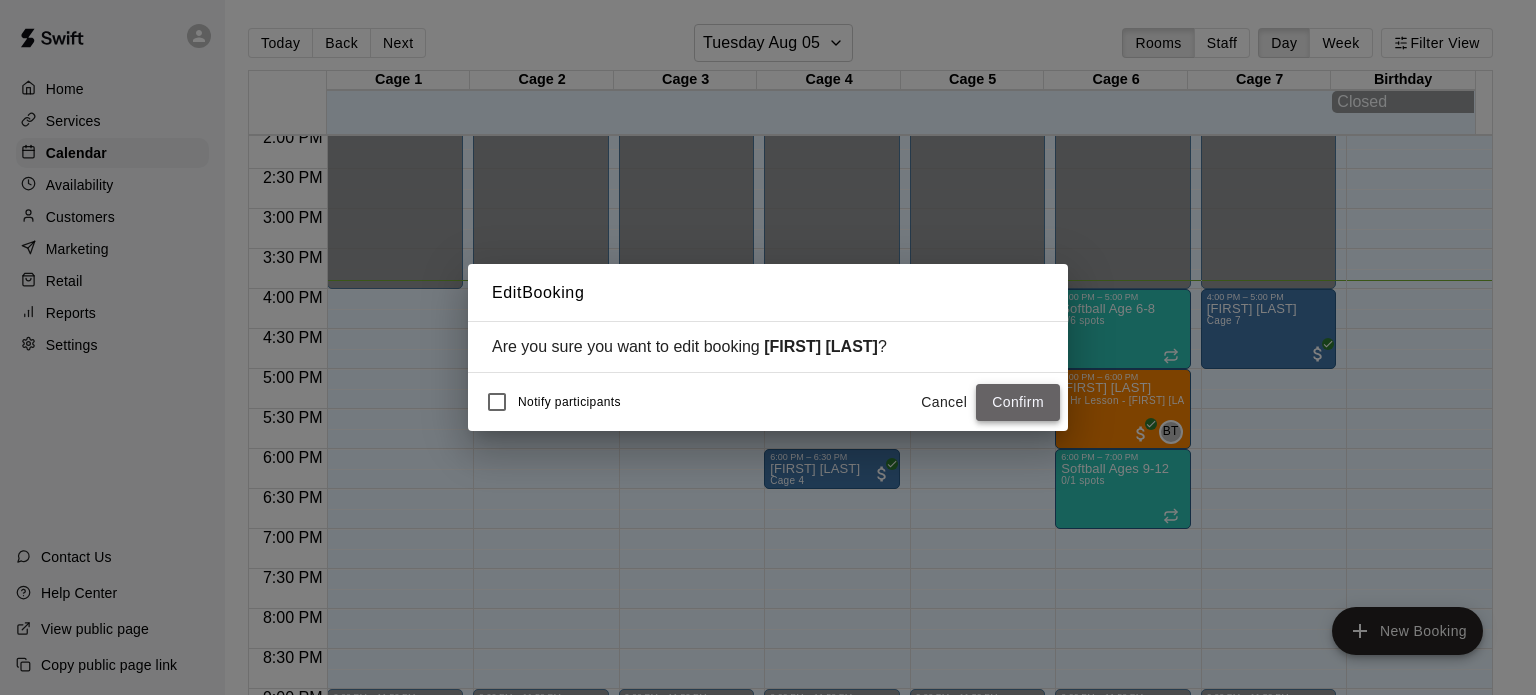 click on "Confirm" at bounding box center (1018, 402) 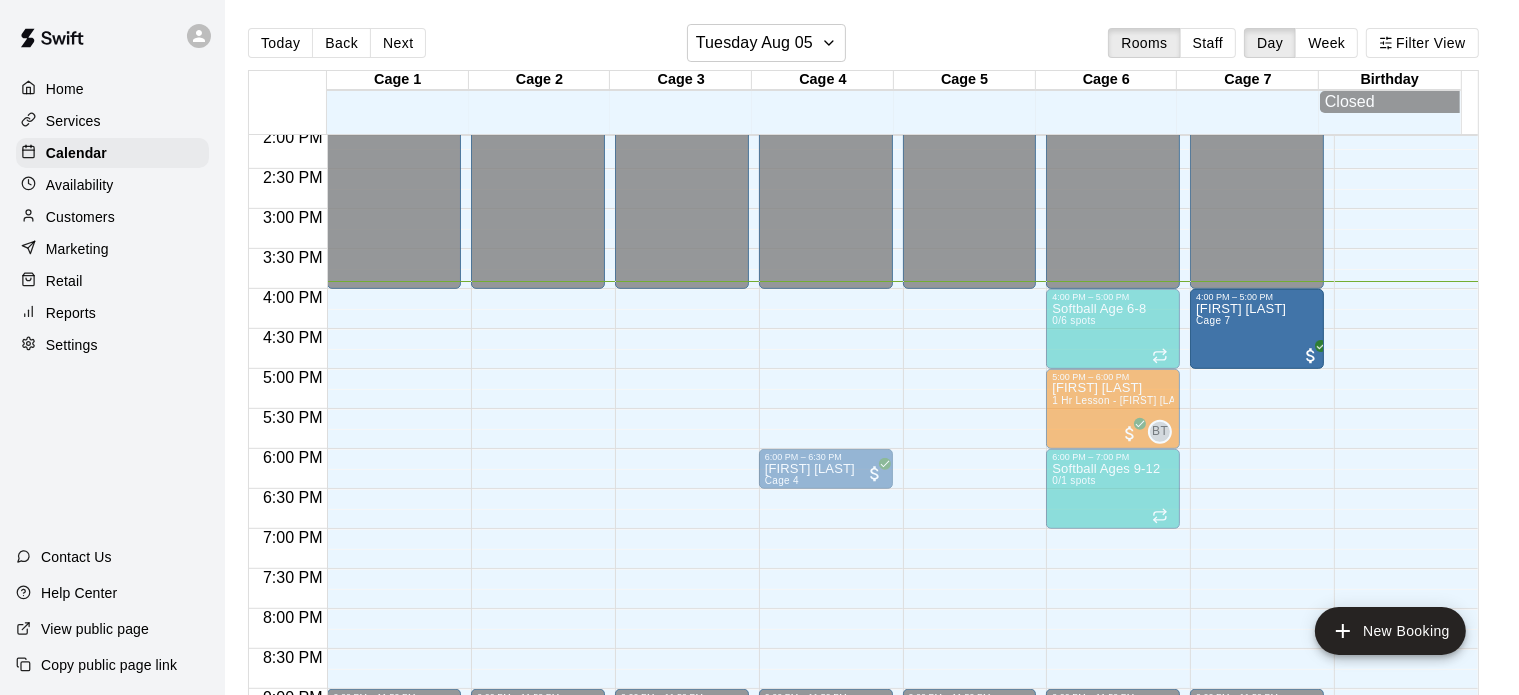 drag, startPoint x: 674, startPoint y: 347, endPoint x: 1253, endPoint y: 359, distance: 579.1243 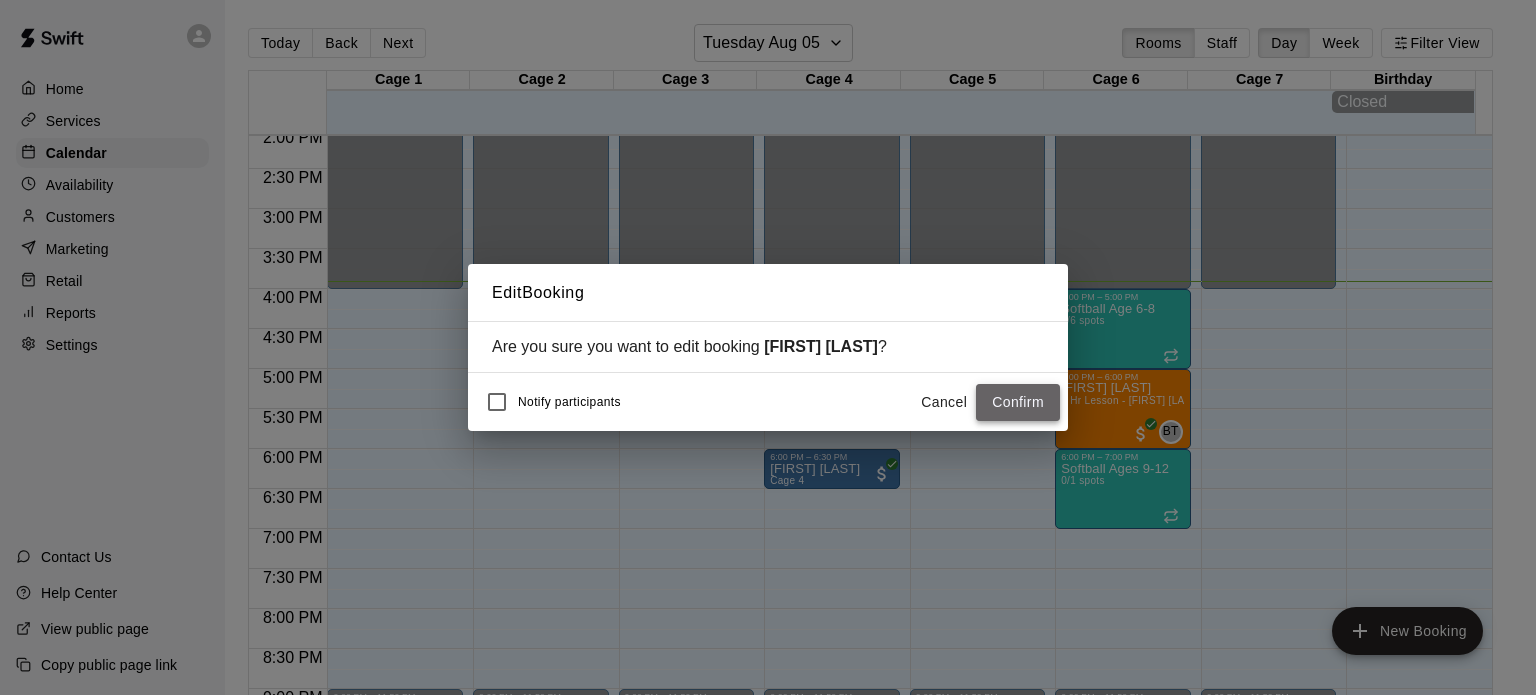 click on "Confirm" at bounding box center (1018, 402) 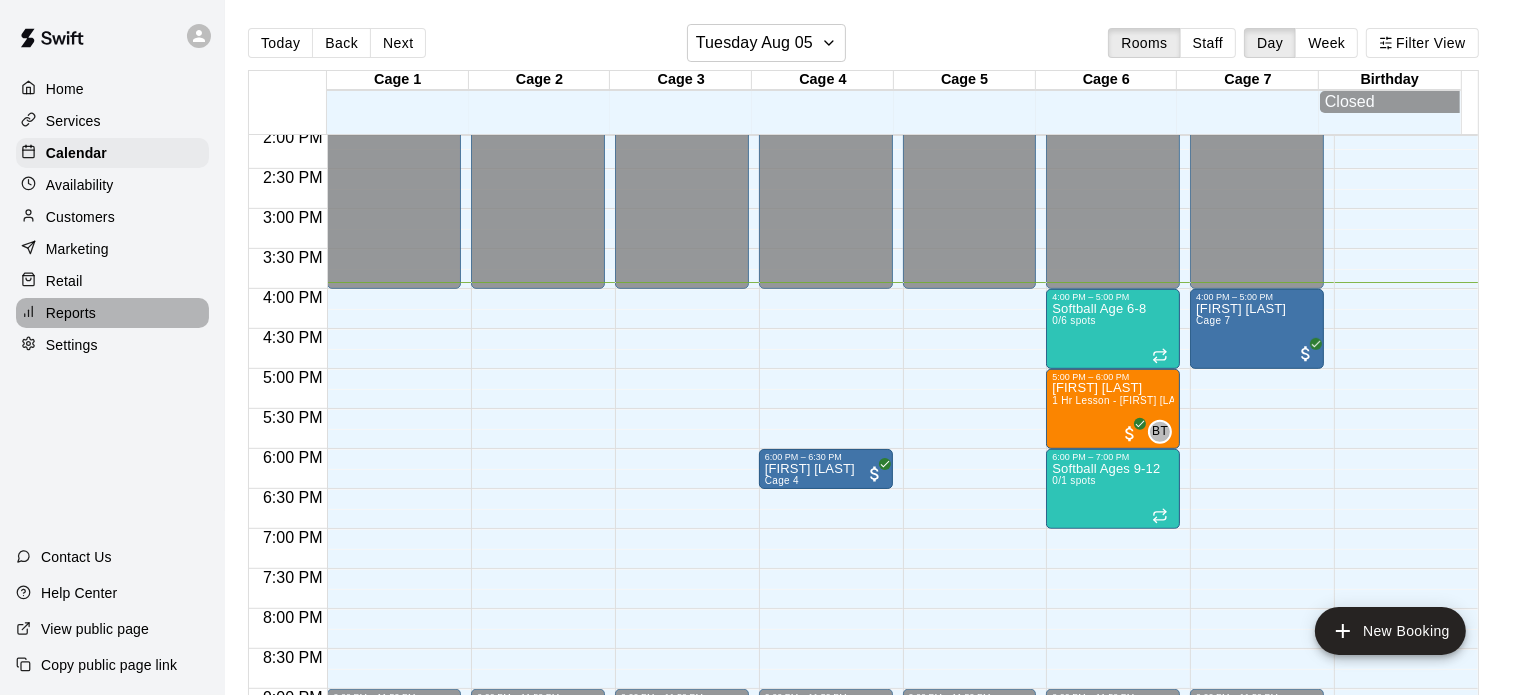 click on "Reports" at bounding box center (71, 313) 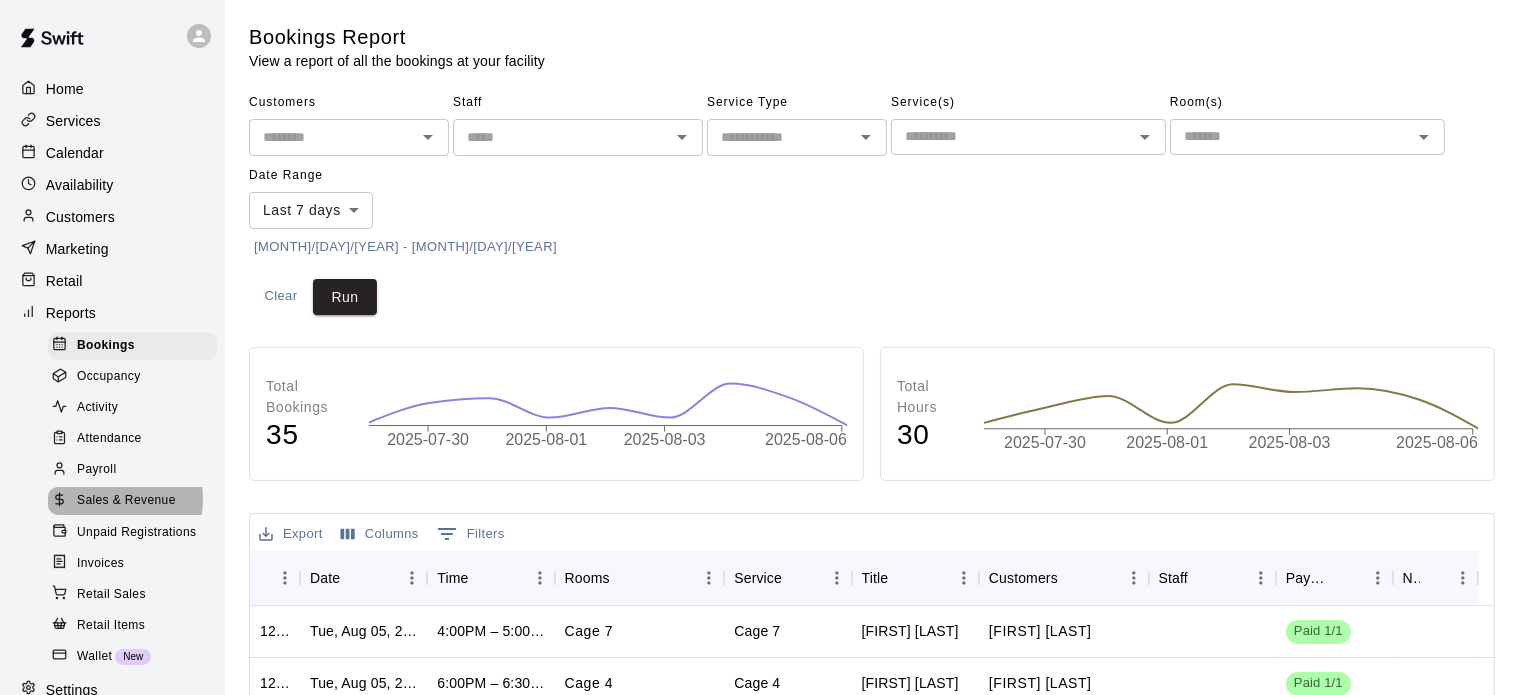 click on "Sales & Revenue" at bounding box center [126, 501] 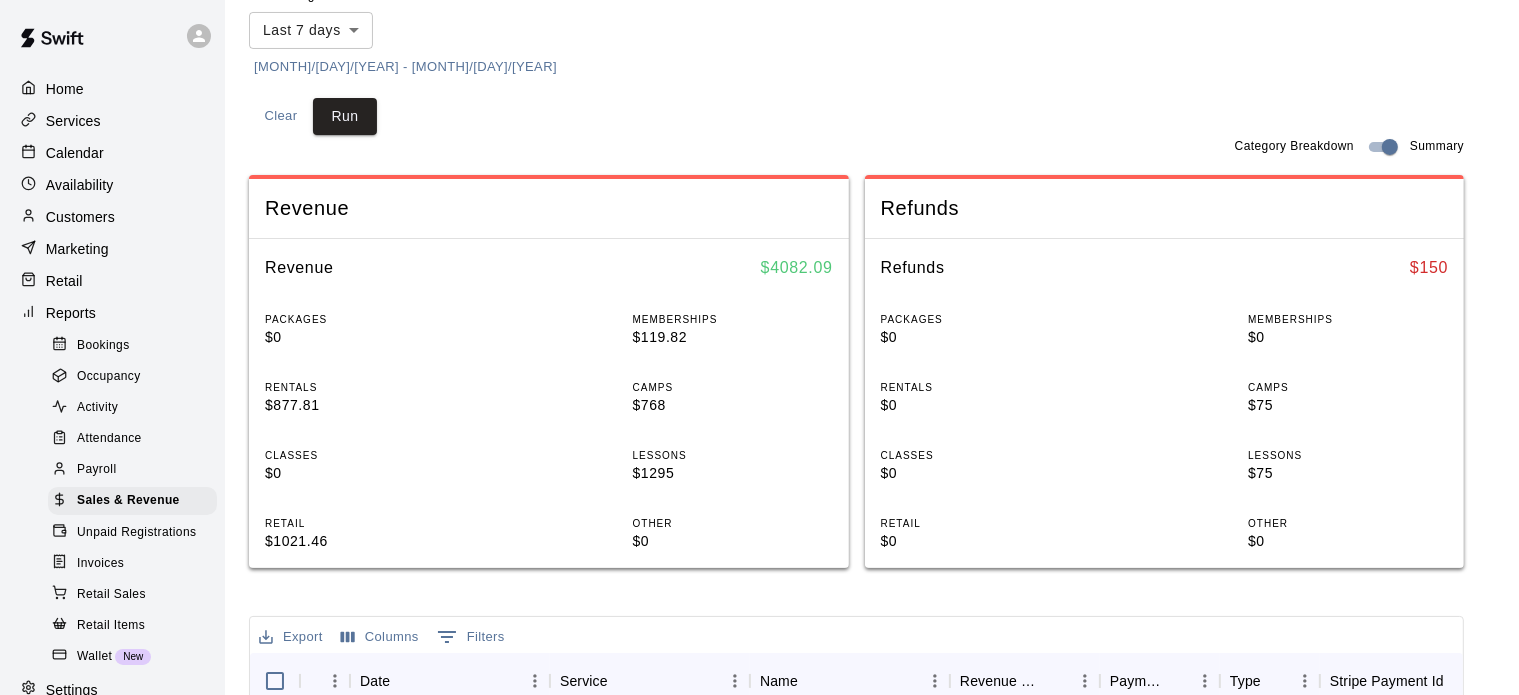 scroll, scrollTop: 495, scrollLeft: 0, axis: vertical 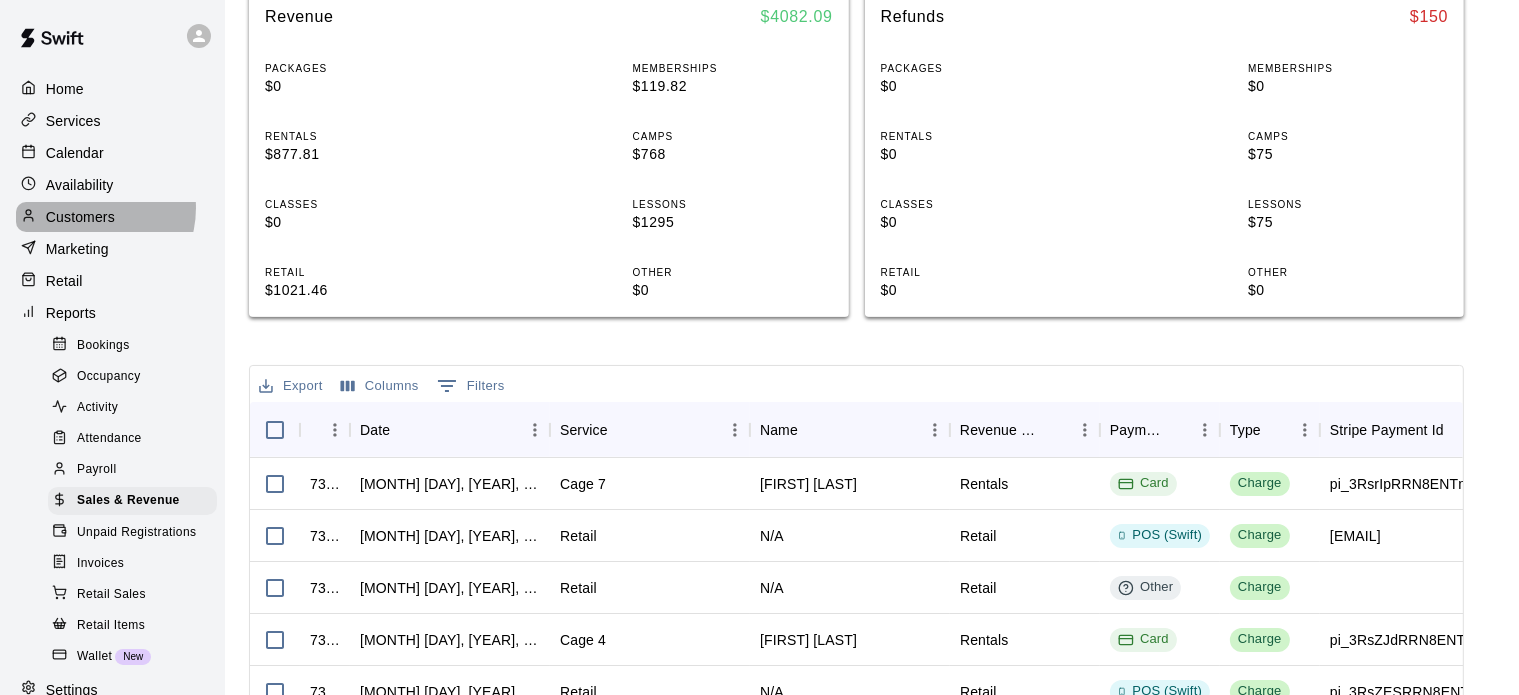 click on "Customers" at bounding box center [80, 217] 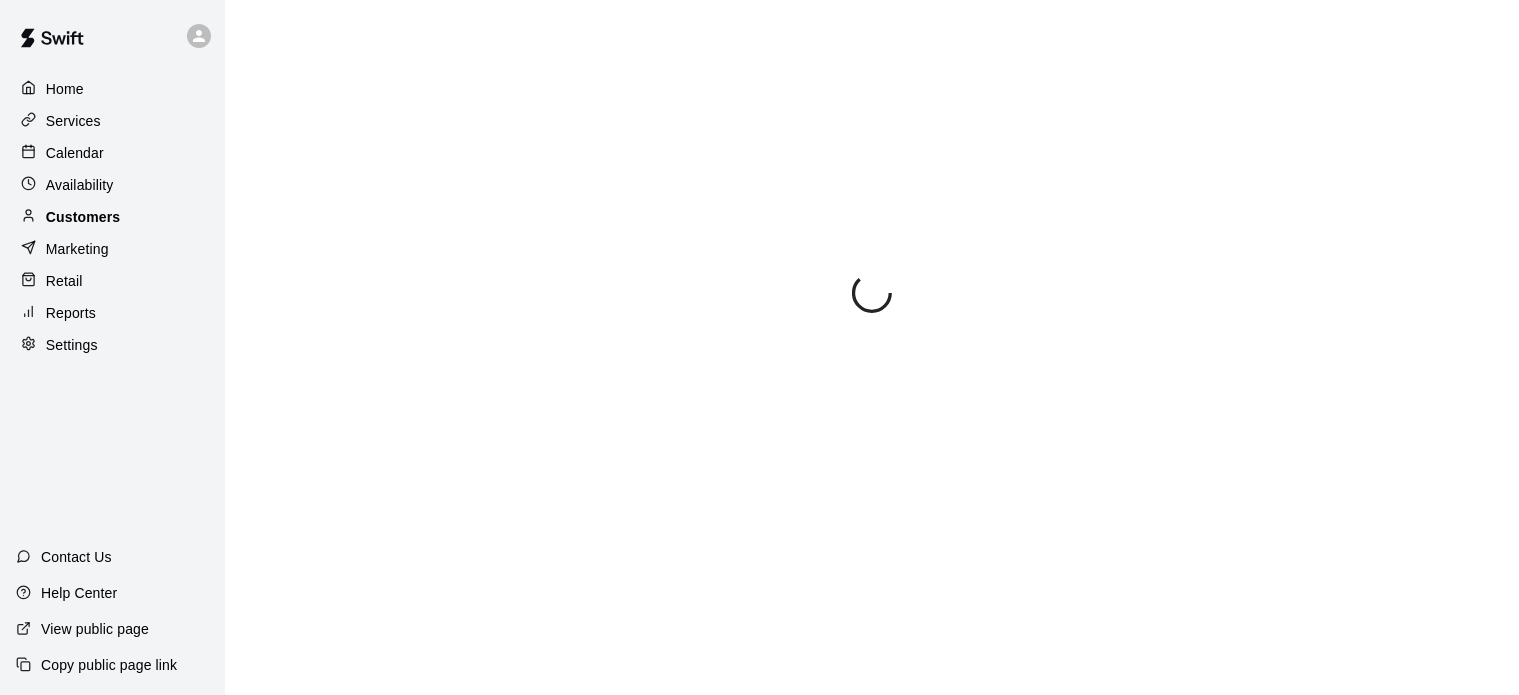 scroll, scrollTop: 0, scrollLeft: 0, axis: both 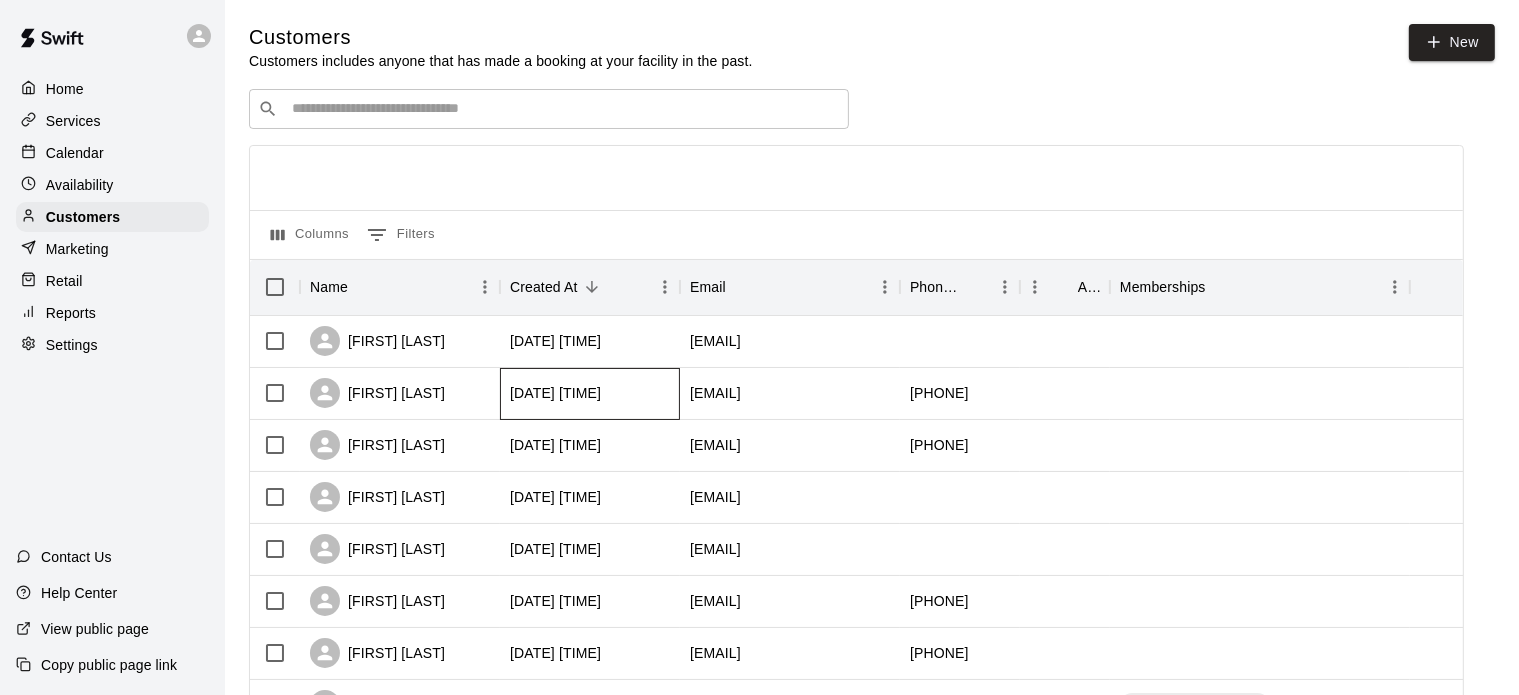 click on "[DATE] [TIME]" at bounding box center (555, 393) 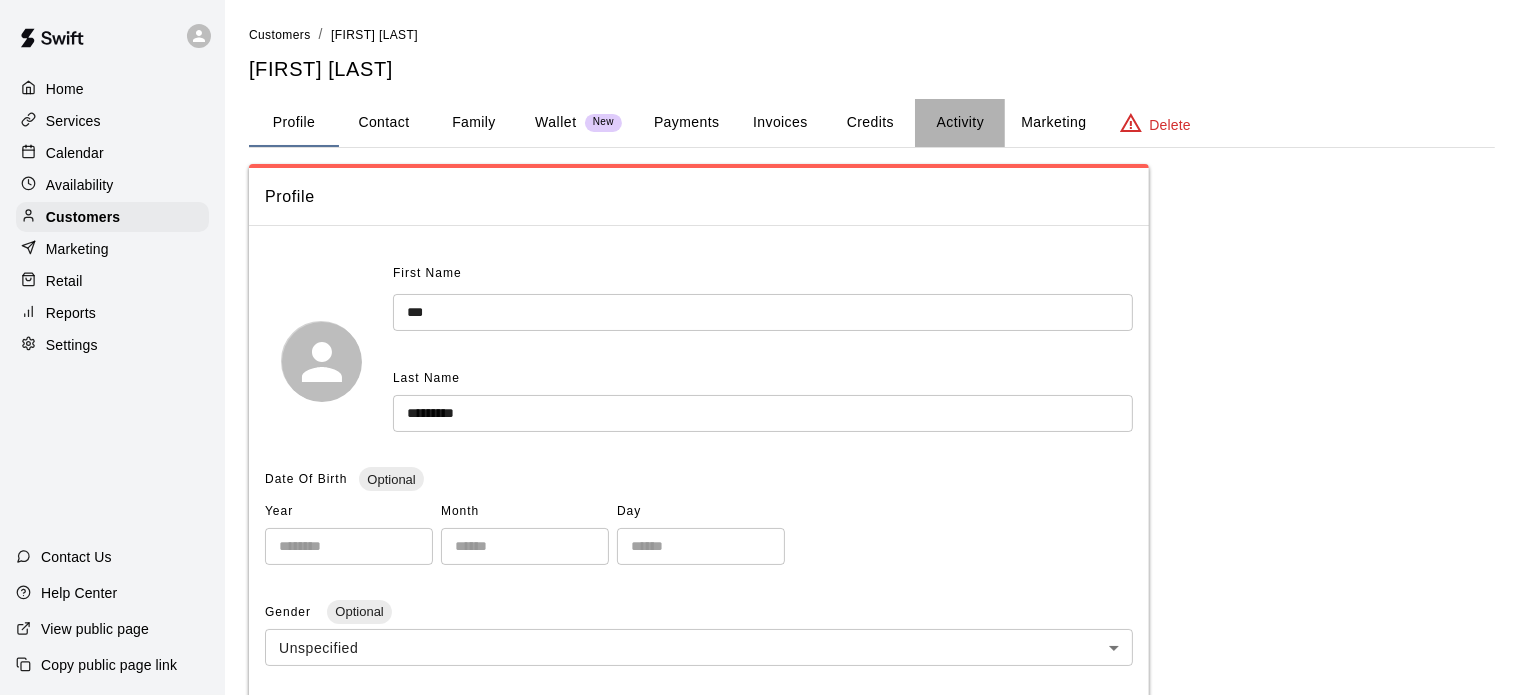 click on "Activity" at bounding box center (960, 123) 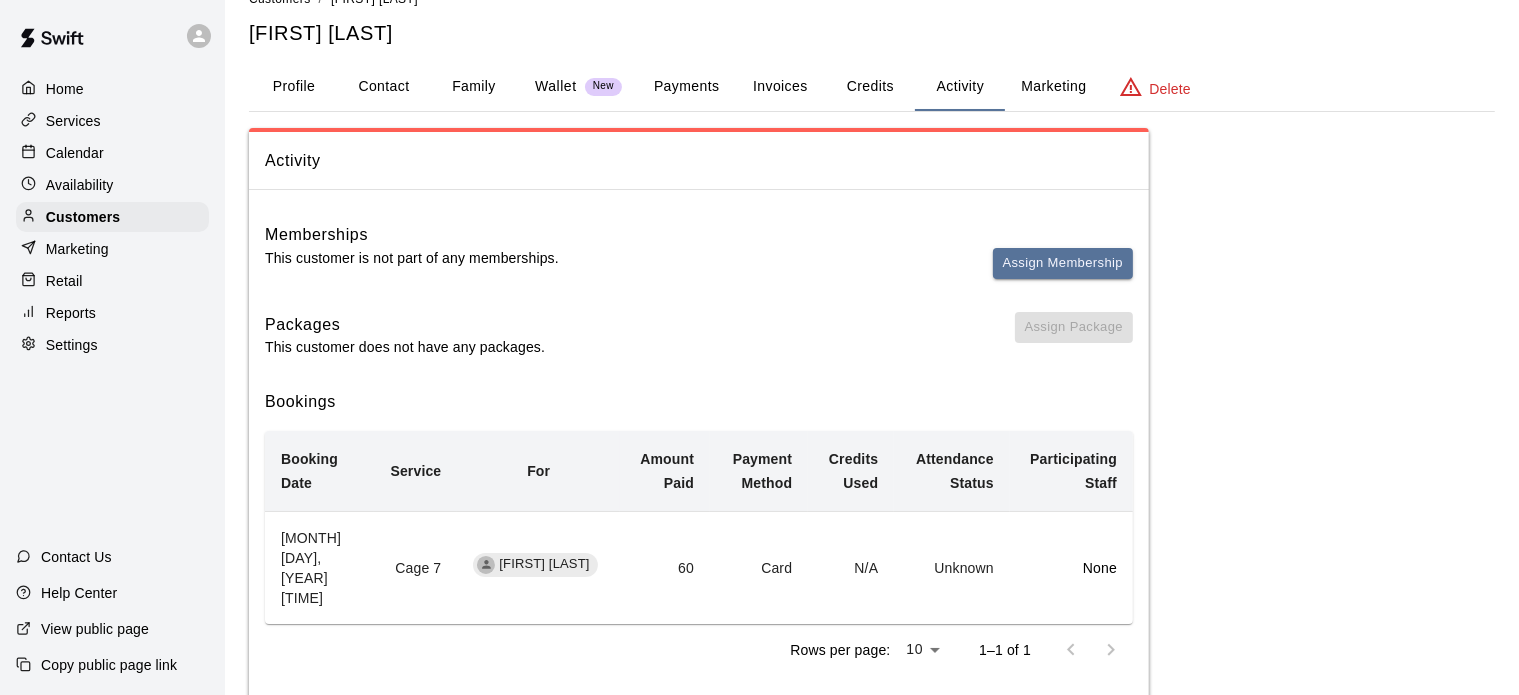 scroll, scrollTop: 0, scrollLeft: 0, axis: both 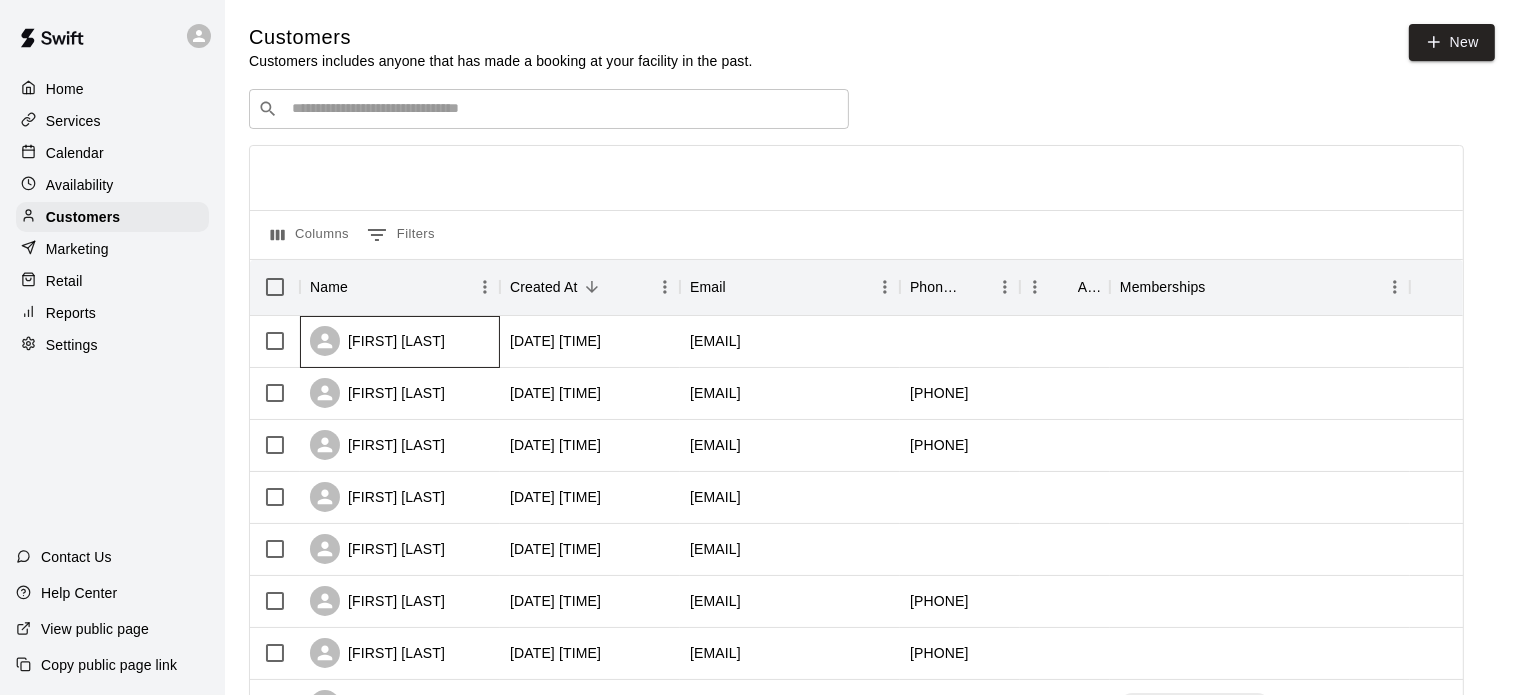 click on "[FIRST] [LAST]" at bounding box center [377, 341] 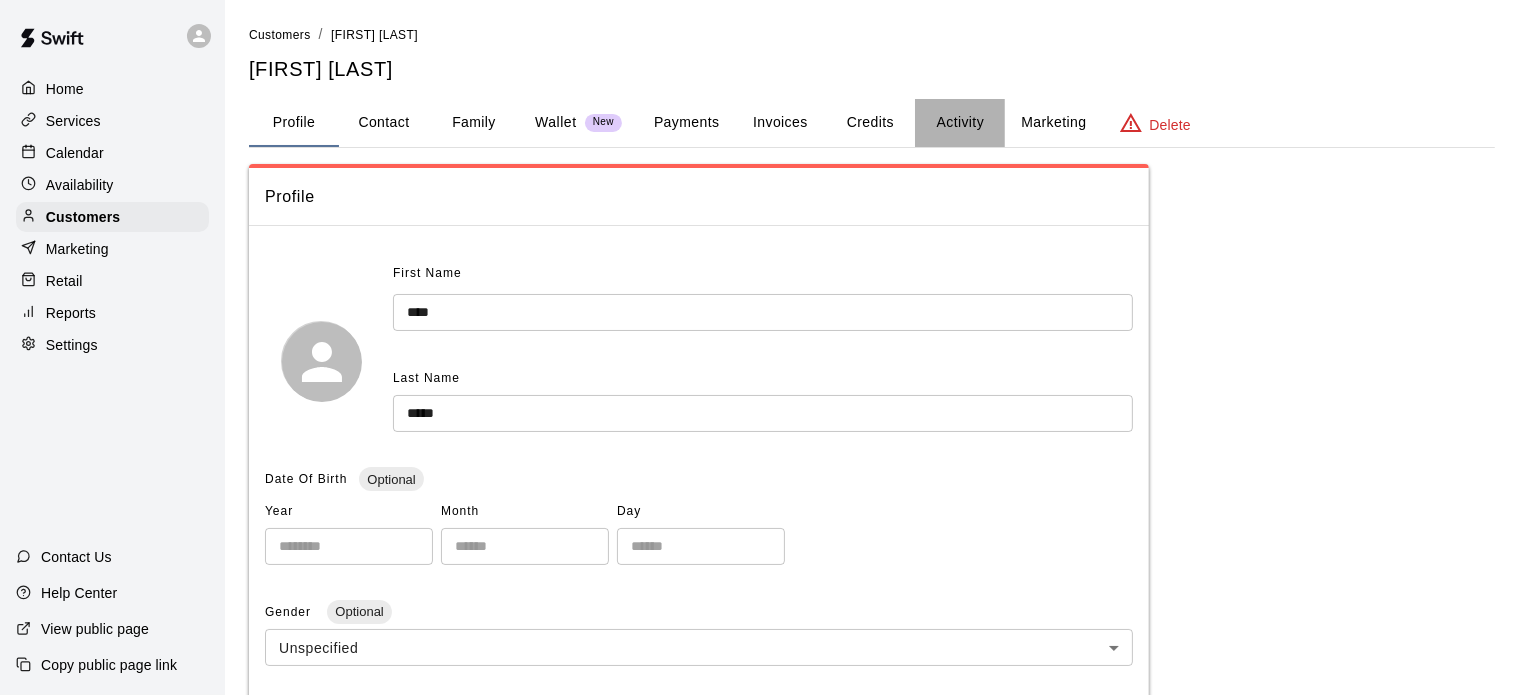 click on "Activity" at bounding box center (960, 123) 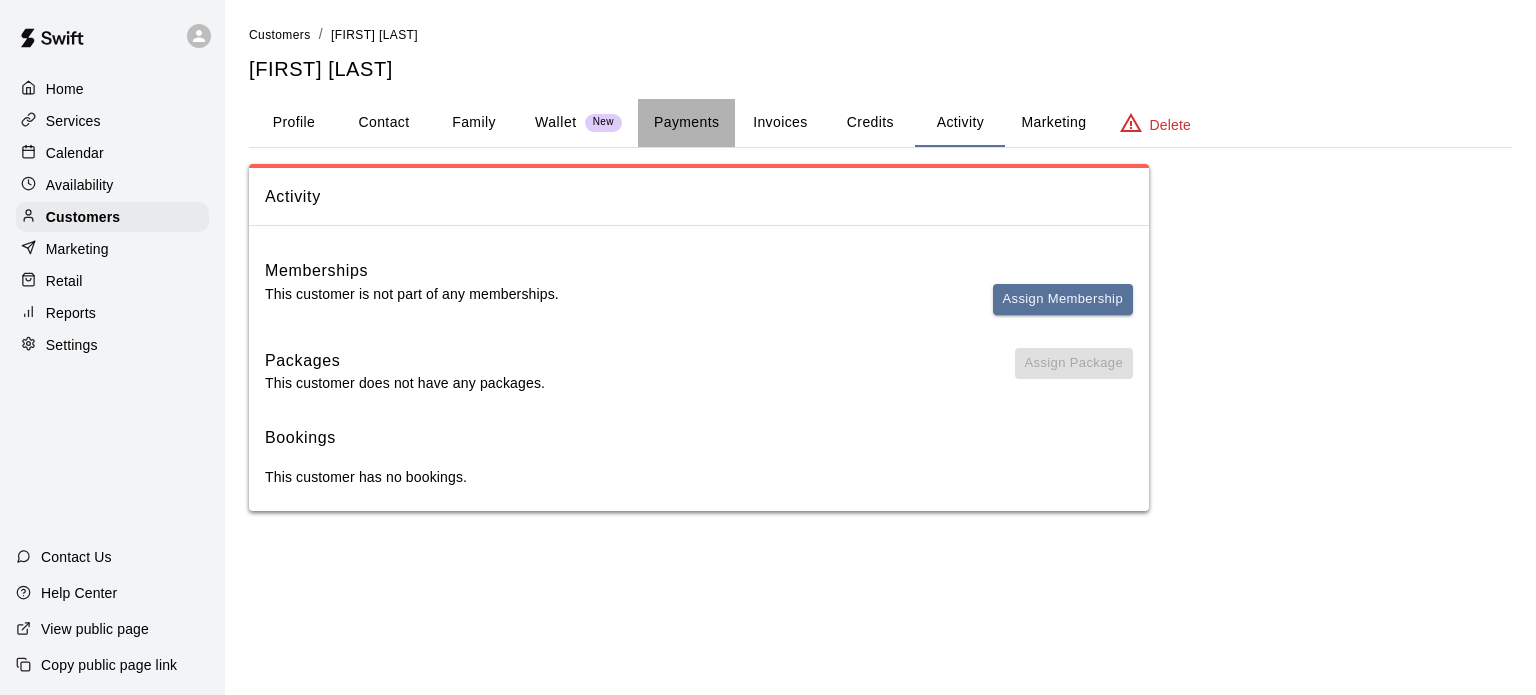 click on "Payments" at bounding box center (686, 123) 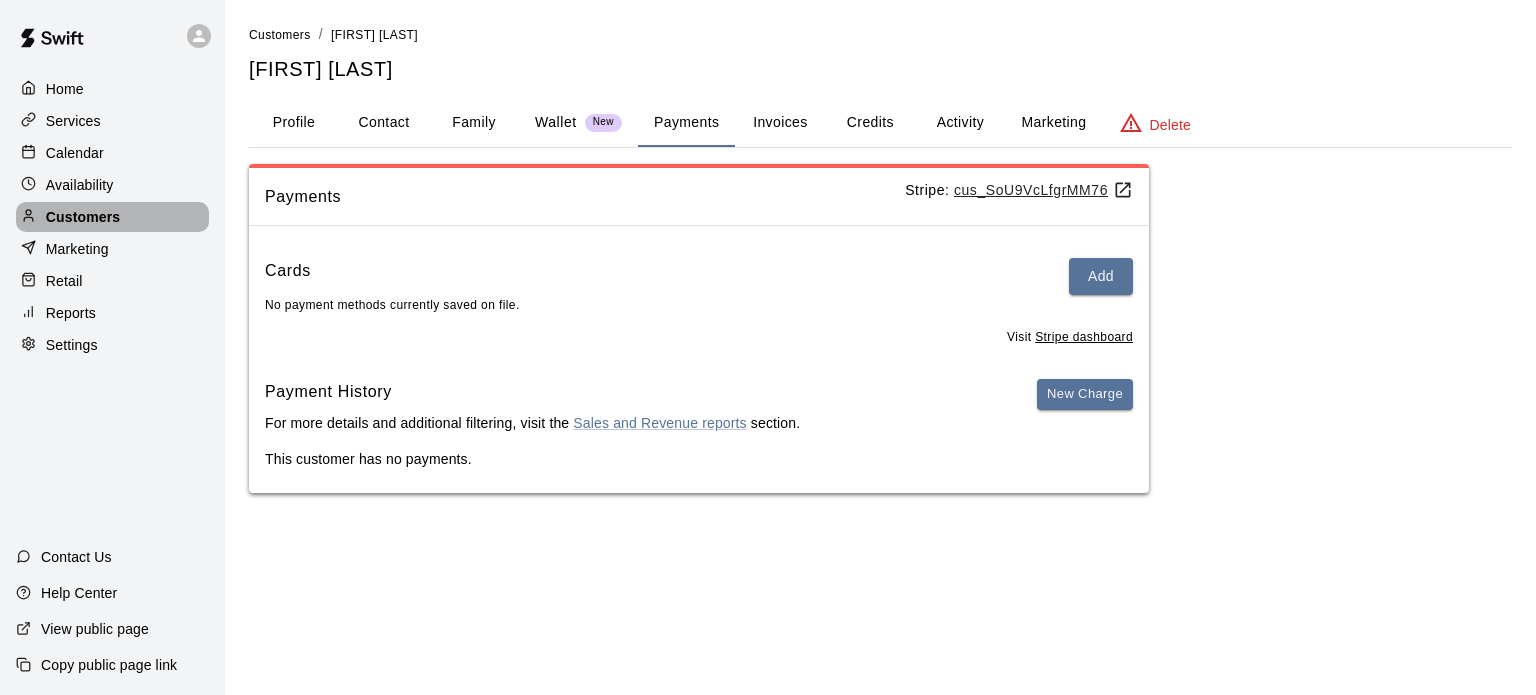 click on "Customers" at bounding box center [83, 217] 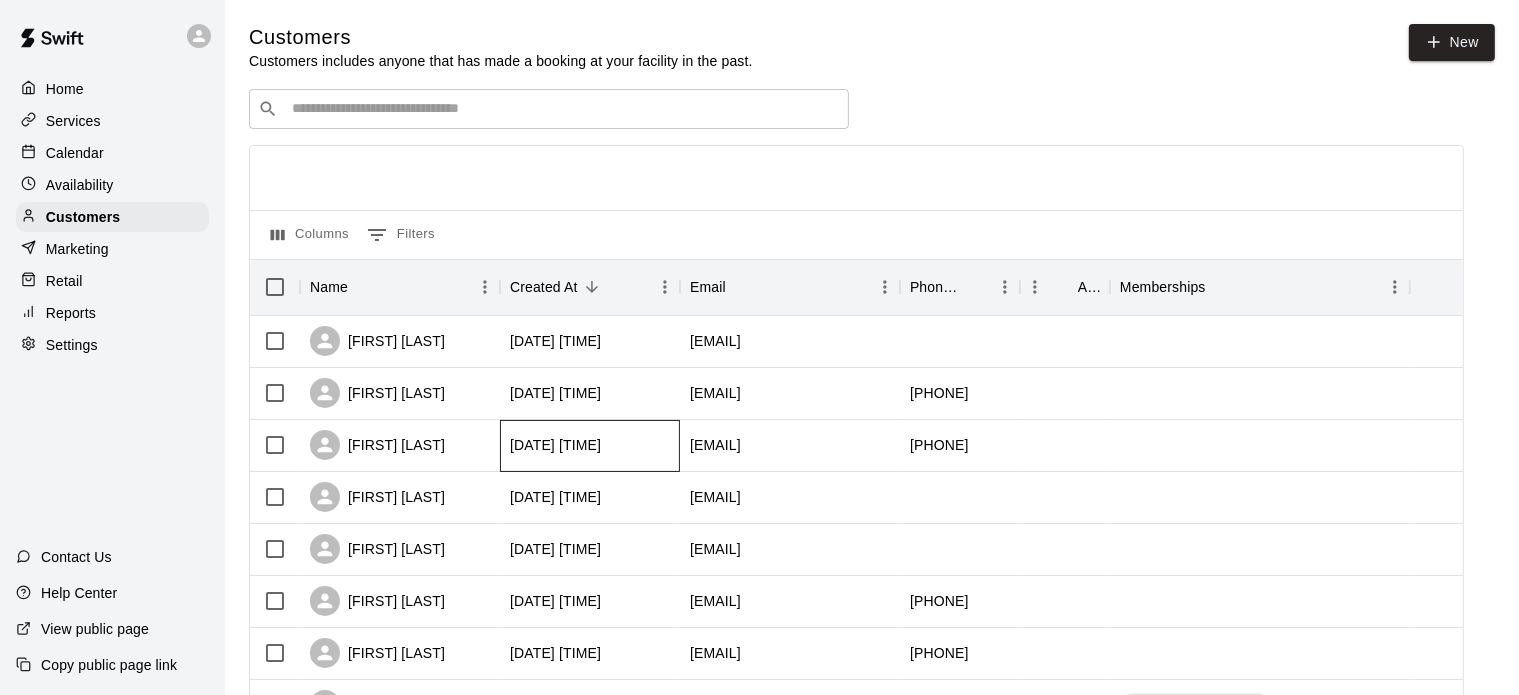 click on "[DATE] [TIME]" at bounding box center (555, 445) 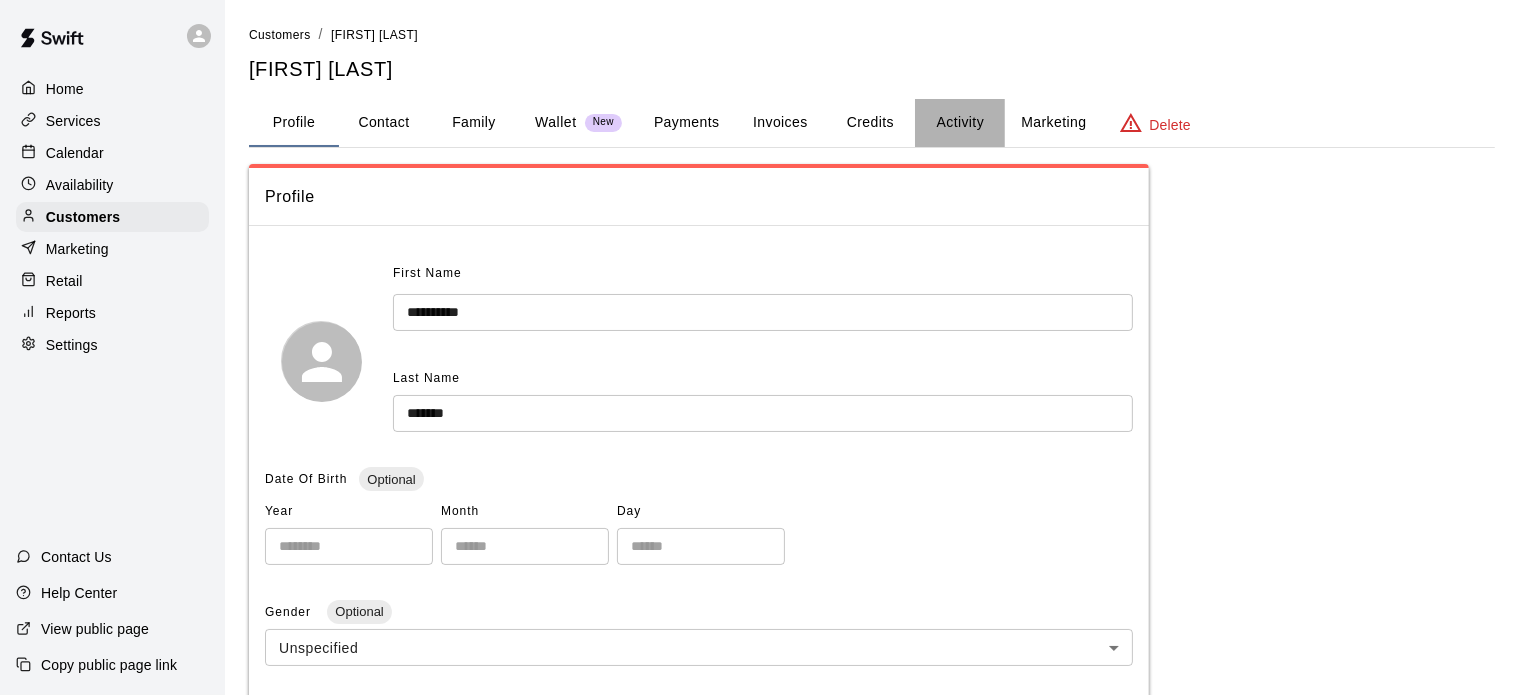 click on "Activity" at bounding box center [960, 123] 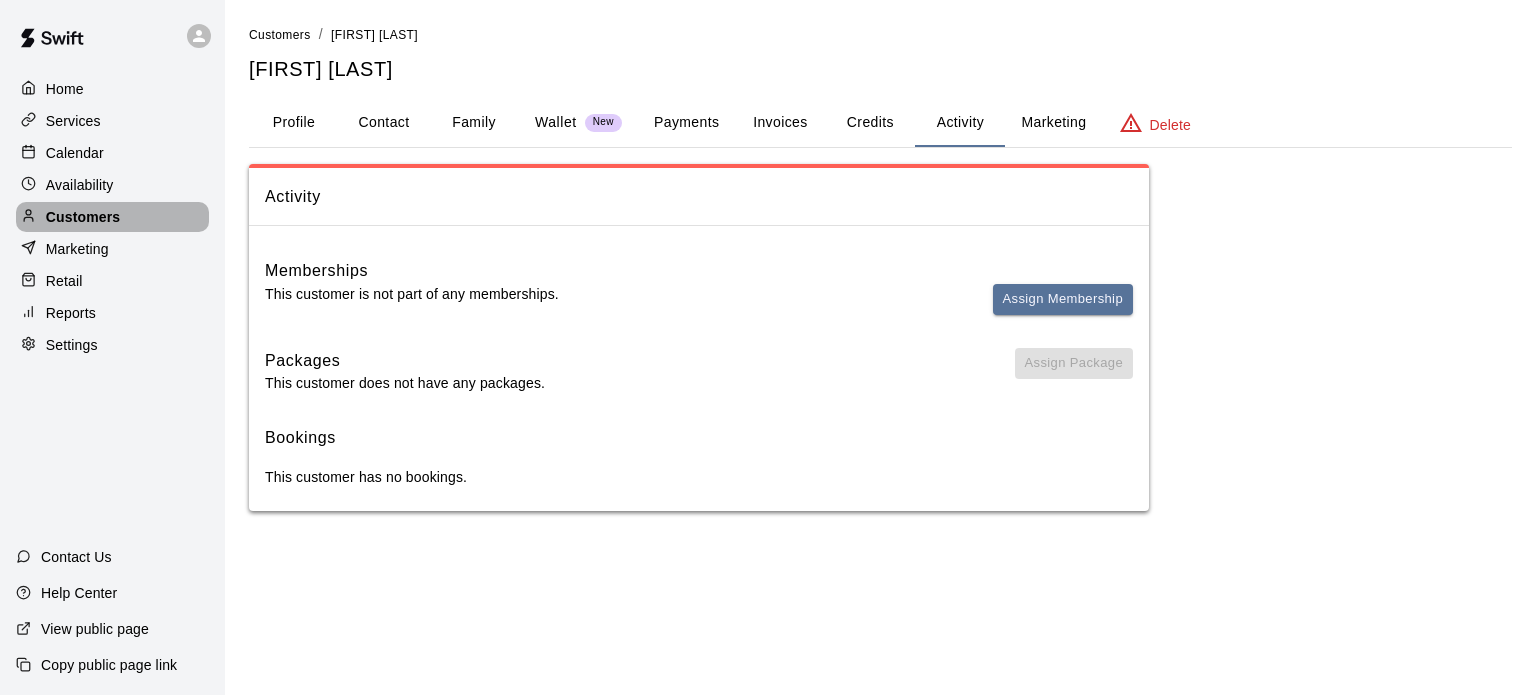 click on "Customers" at bounding box center (83, 217) 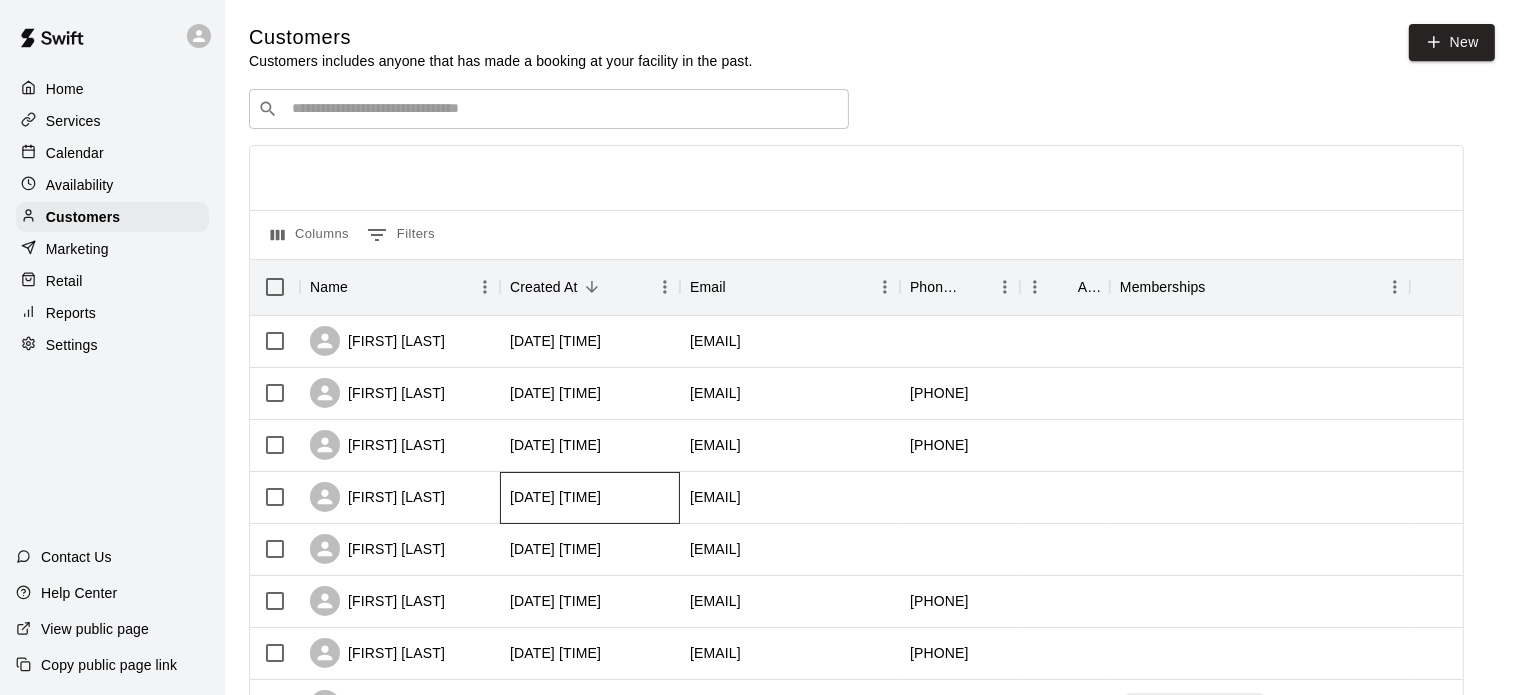 click on "[DATE] [TIME]" at bounding box center [555, 497] 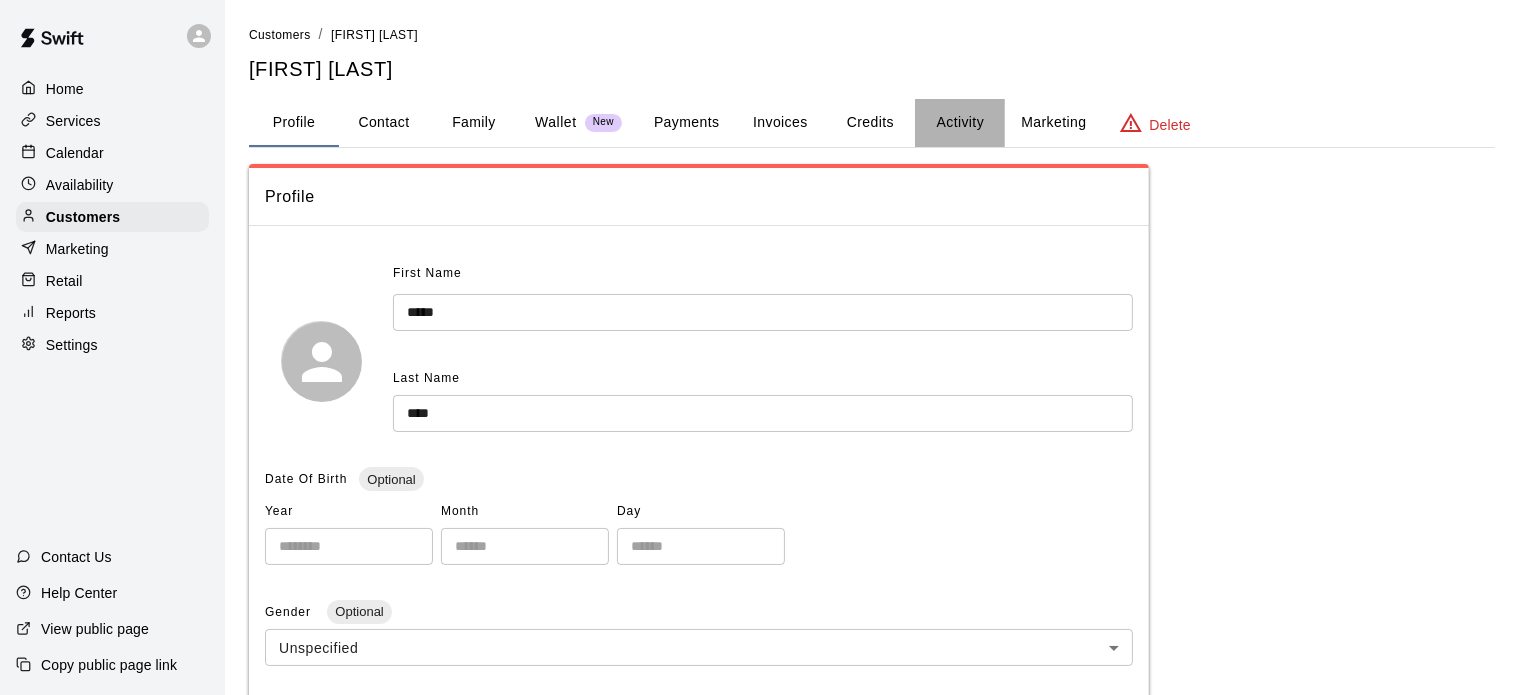 click on "Activity" at bounding box center [960, 123] 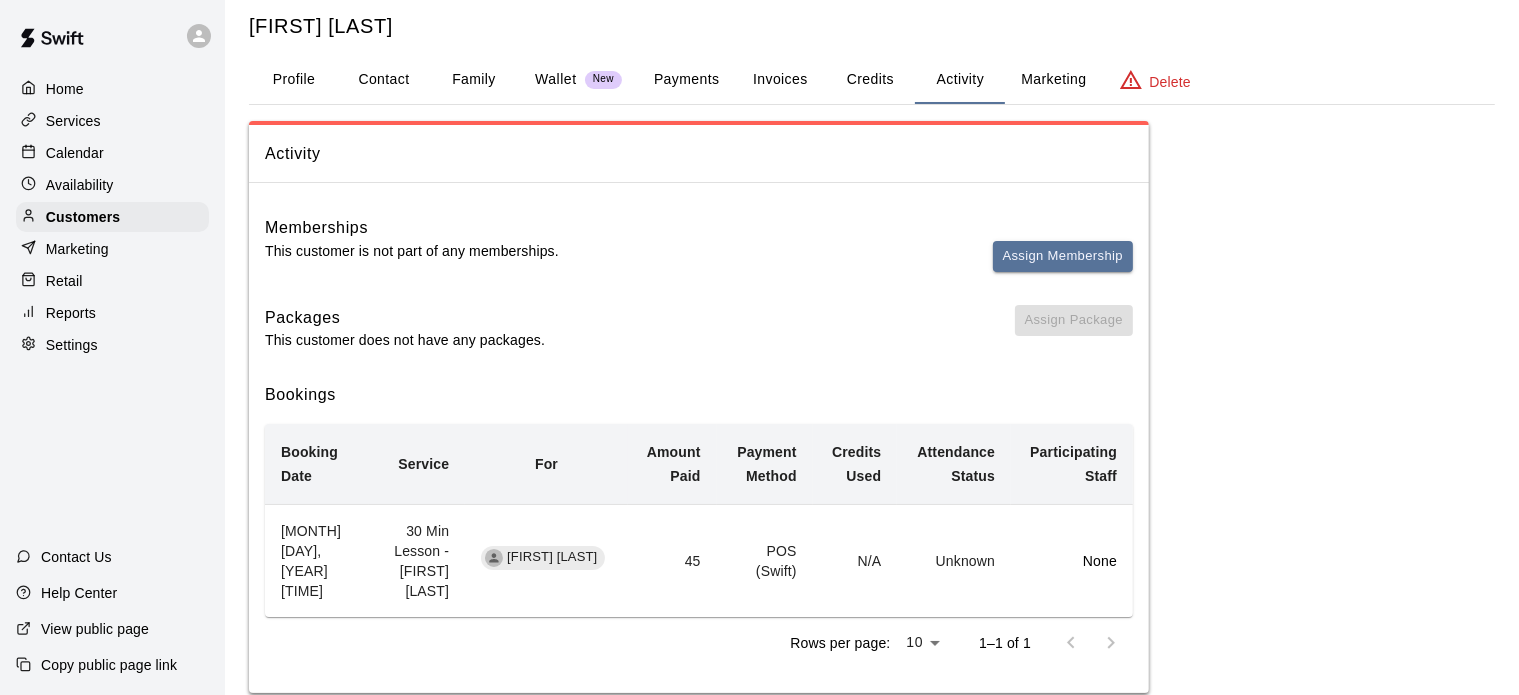 scroll, scrollTop: 0, scrollLeft: 0, axis: both 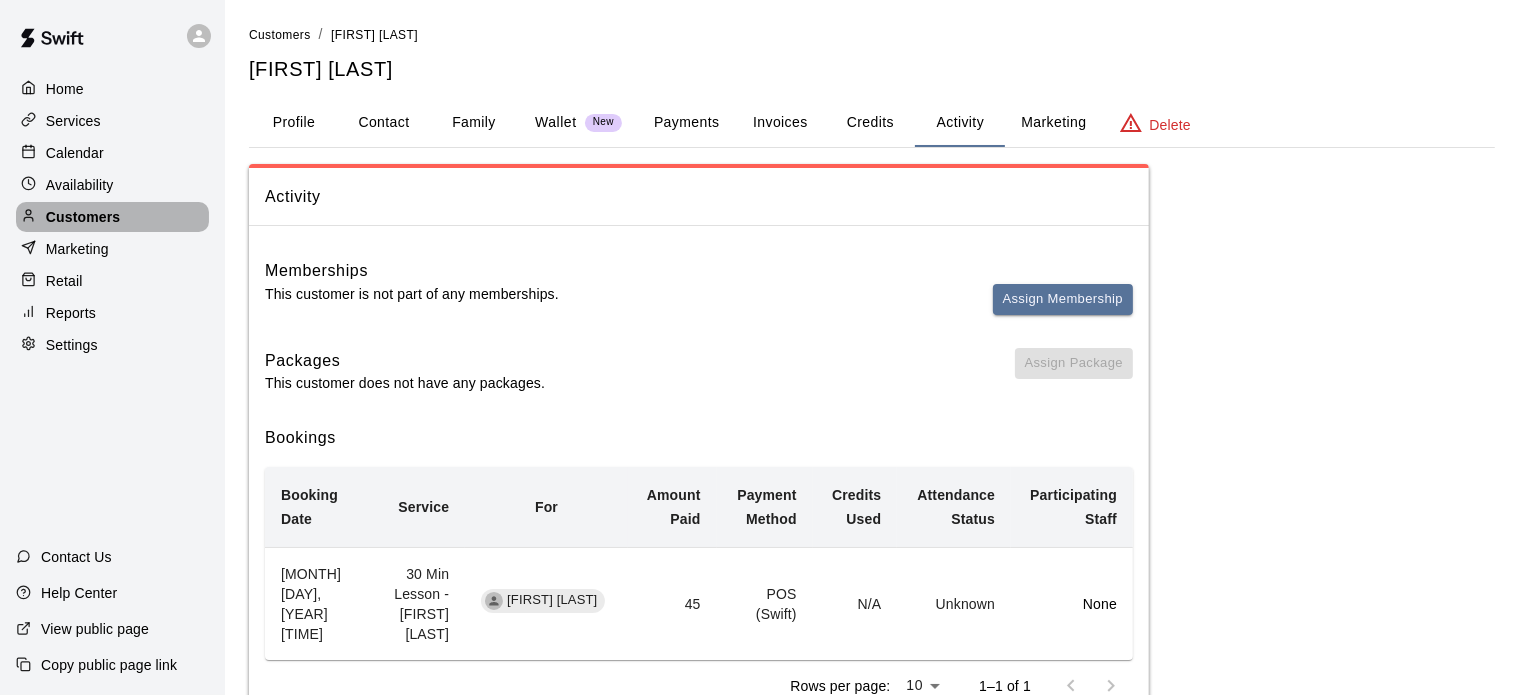 click on "Customers" at bounding box center (83, 217) 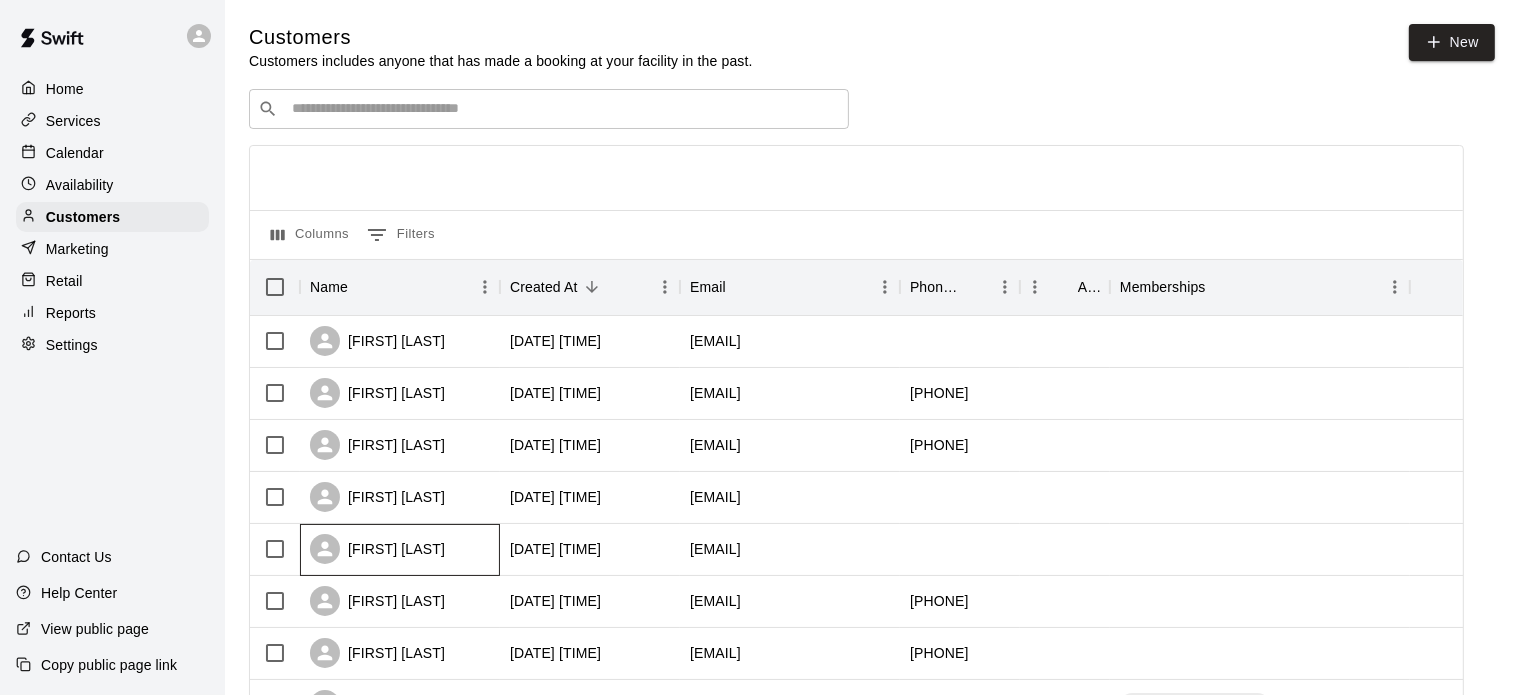 click on "[FIRST] [LAST]" at bounding box center (400, 550) 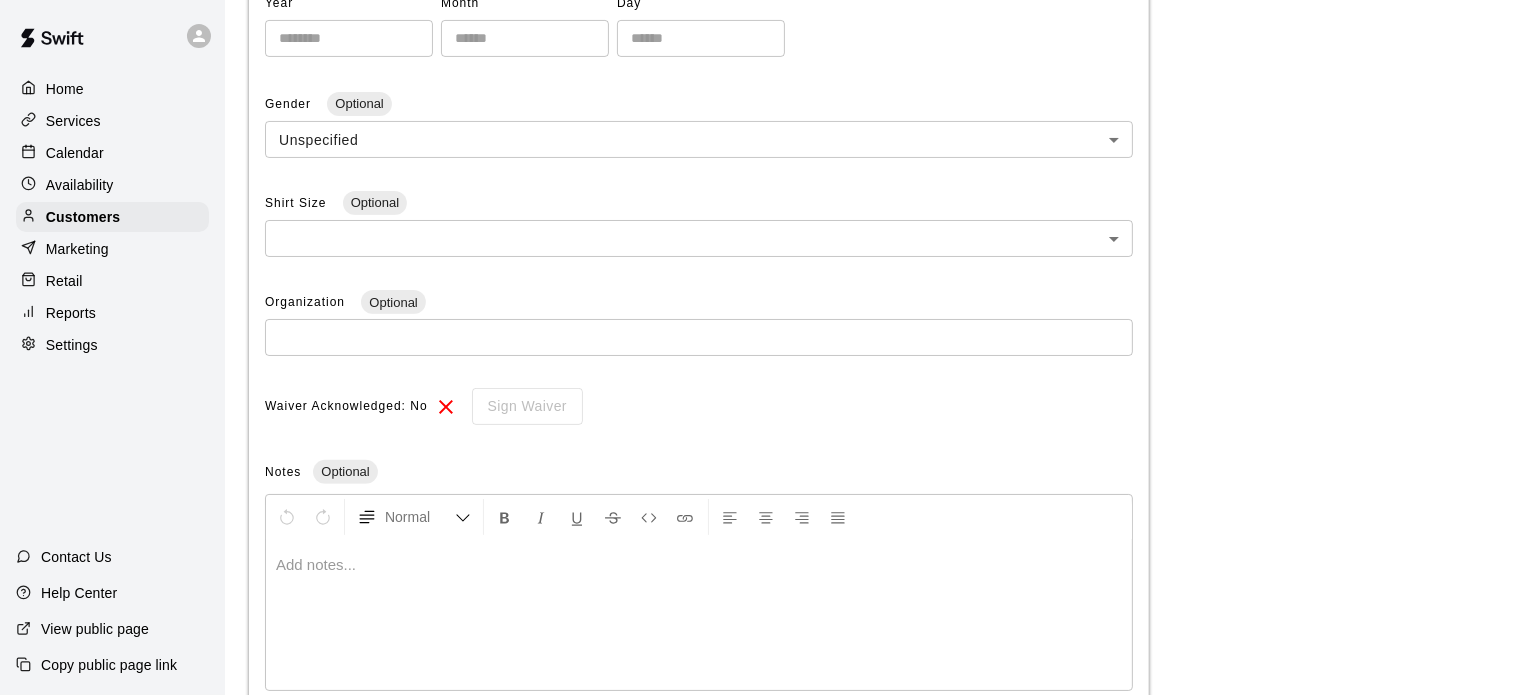 scroll, scrollTop: 0, scrollLeft: 0, axis: both 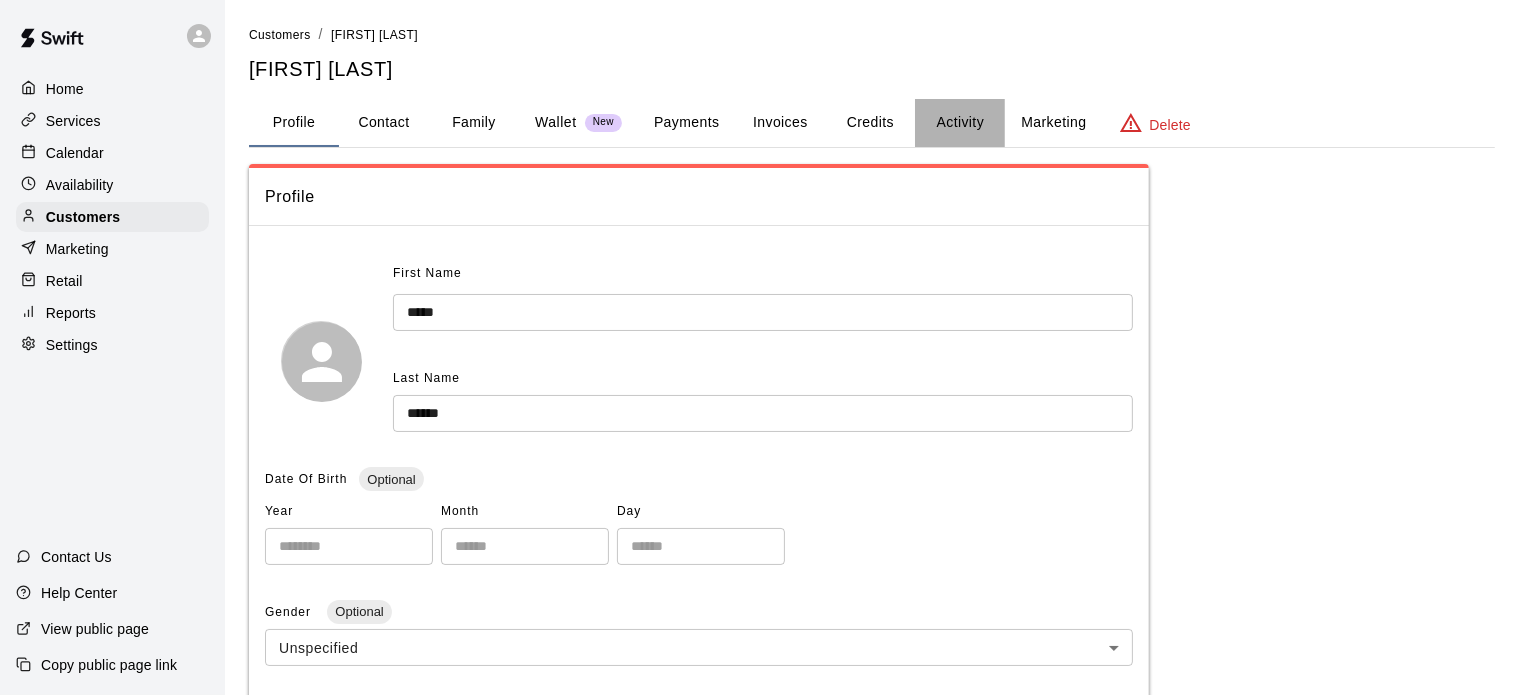 click on "Activity" at bounding box center (960, 123) 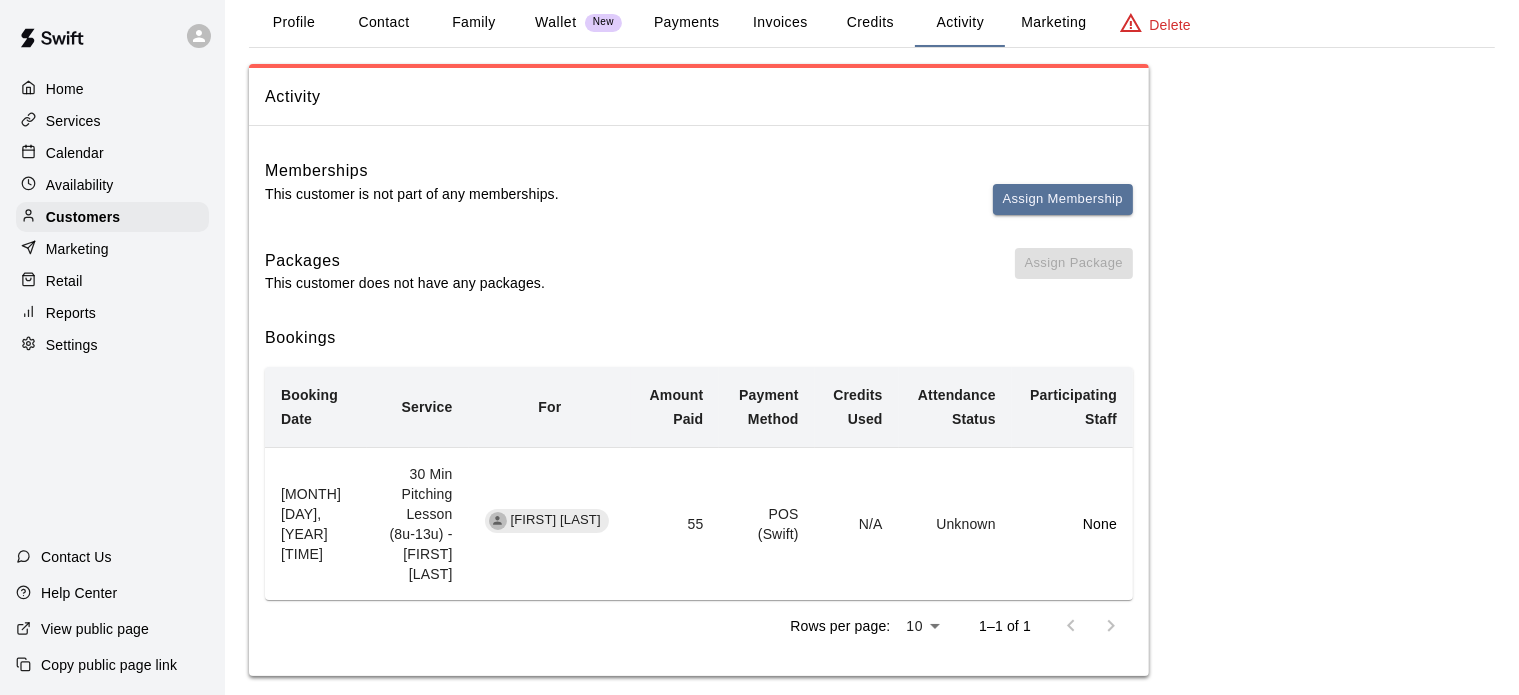 scroll, scrollTop: 0, scrollLeft: 0, axis: both 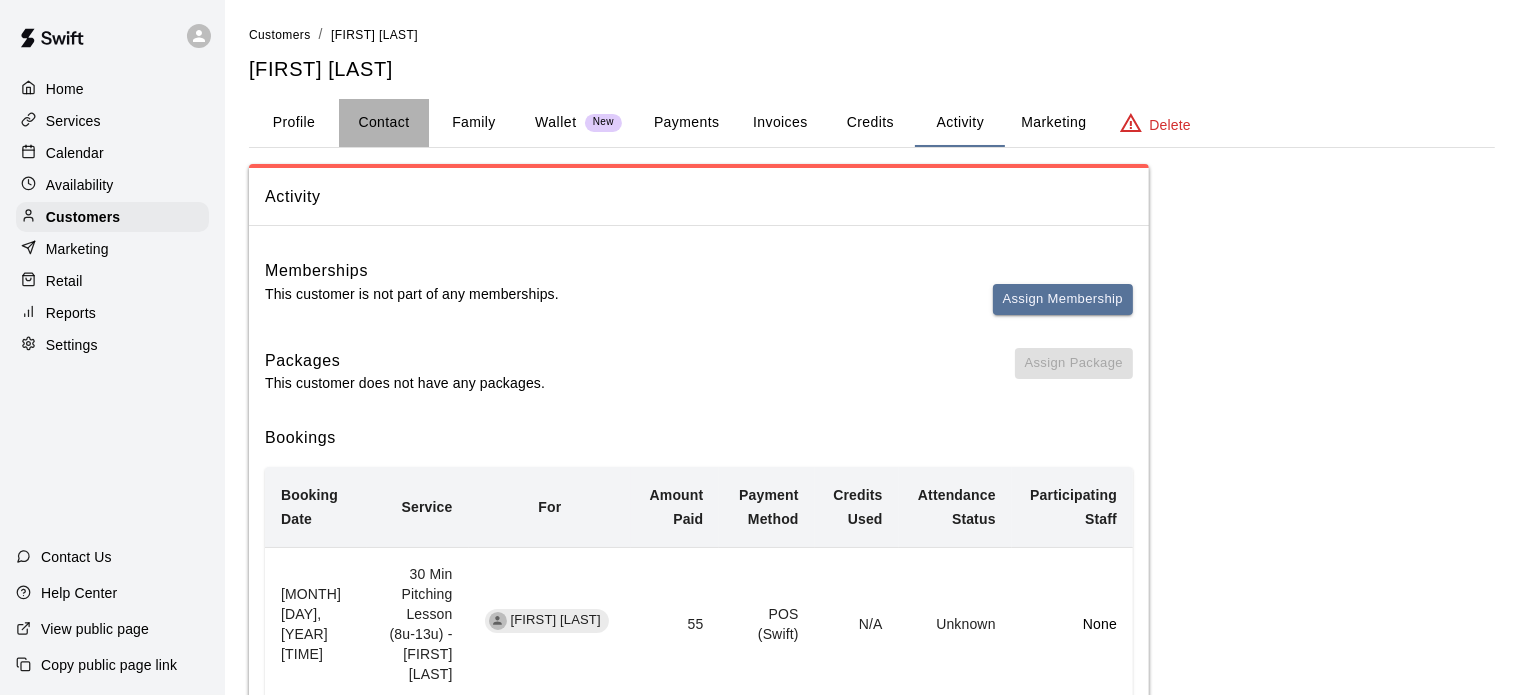 click on "Contact" at bounding box center (384, 123) 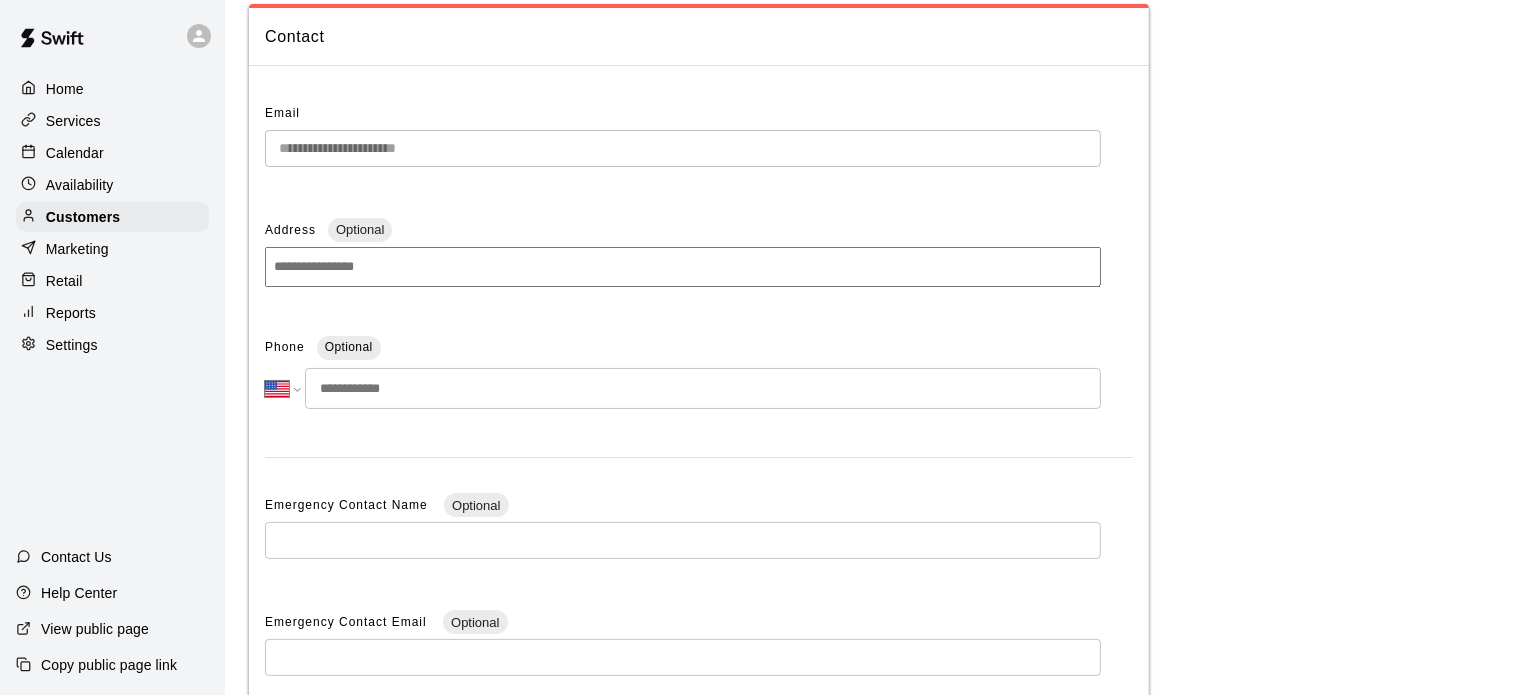 scroll, scrollTop: 0, scrollLeft: 0, axis: both 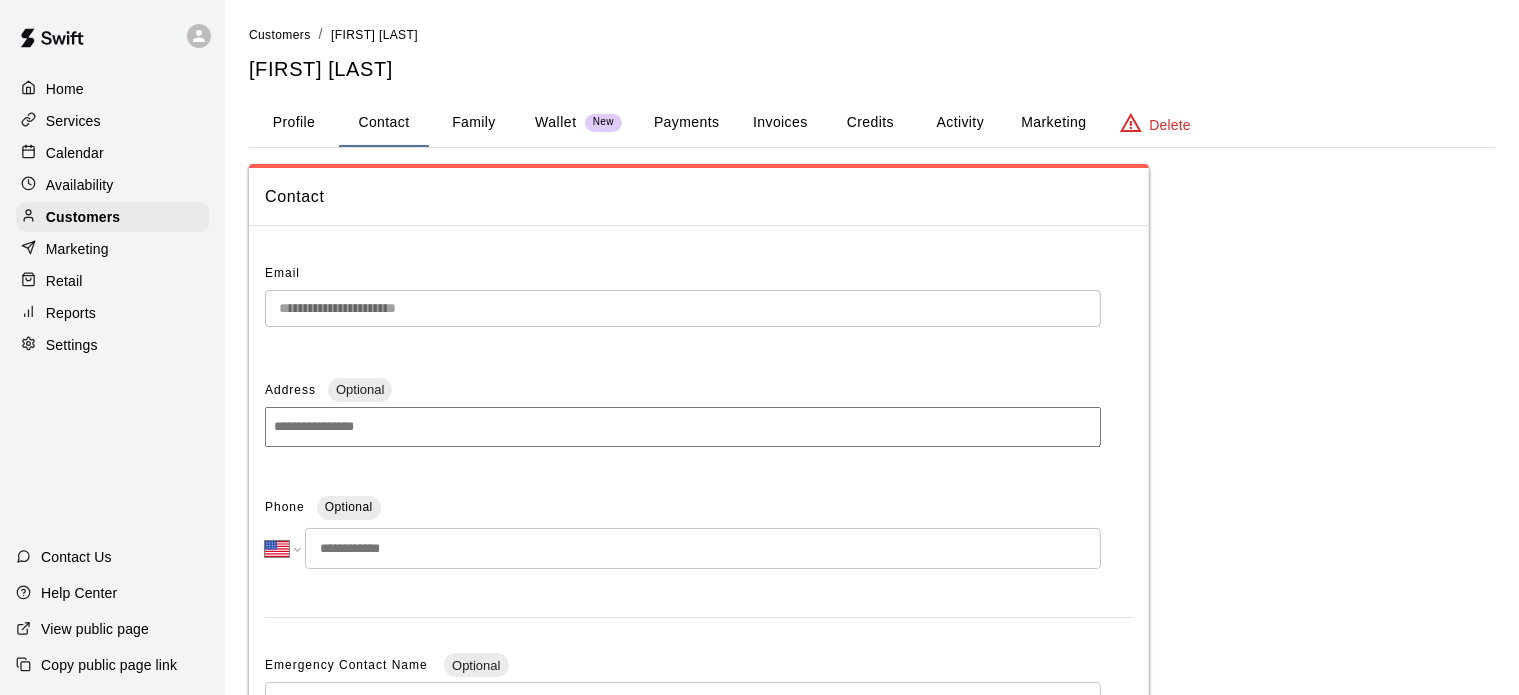 click on "Family" at bounding box center [474, 123] 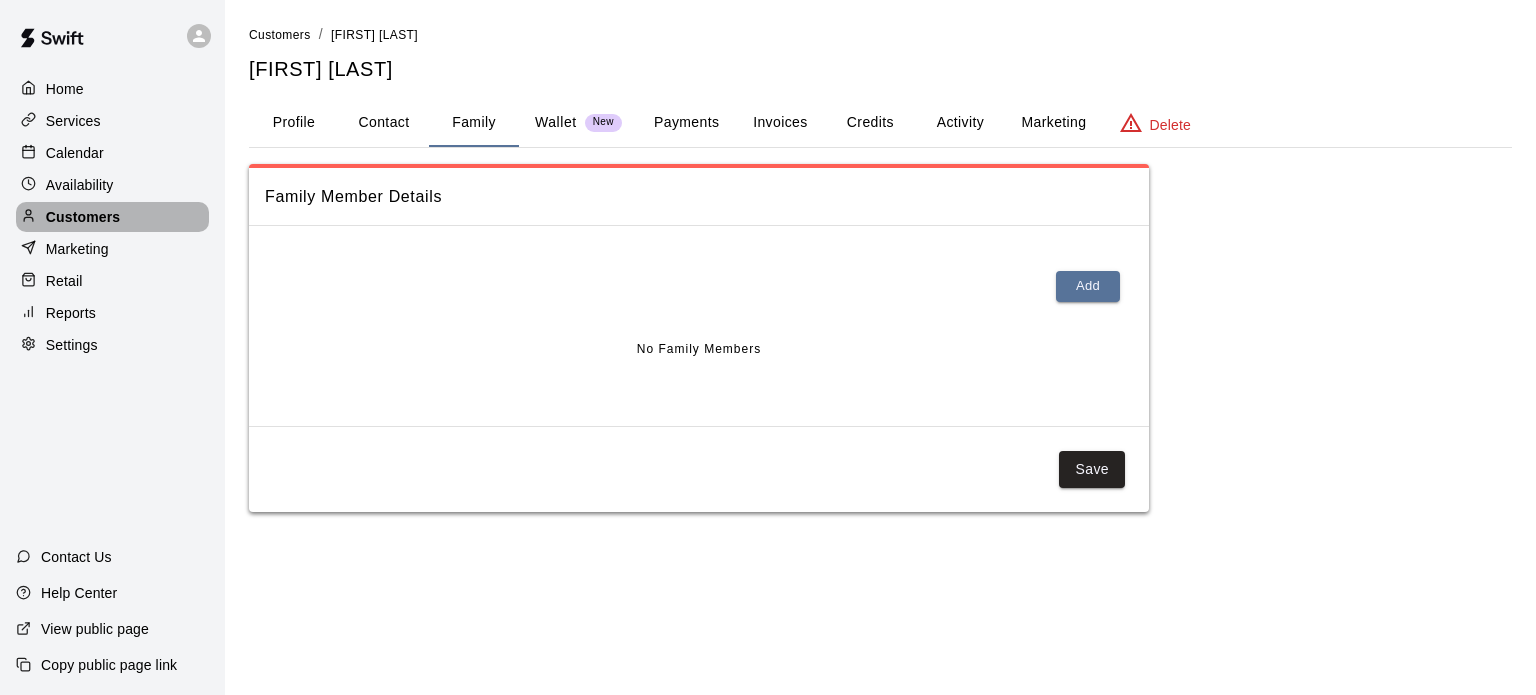 click on "Customers" at bounding box center [83, 217] 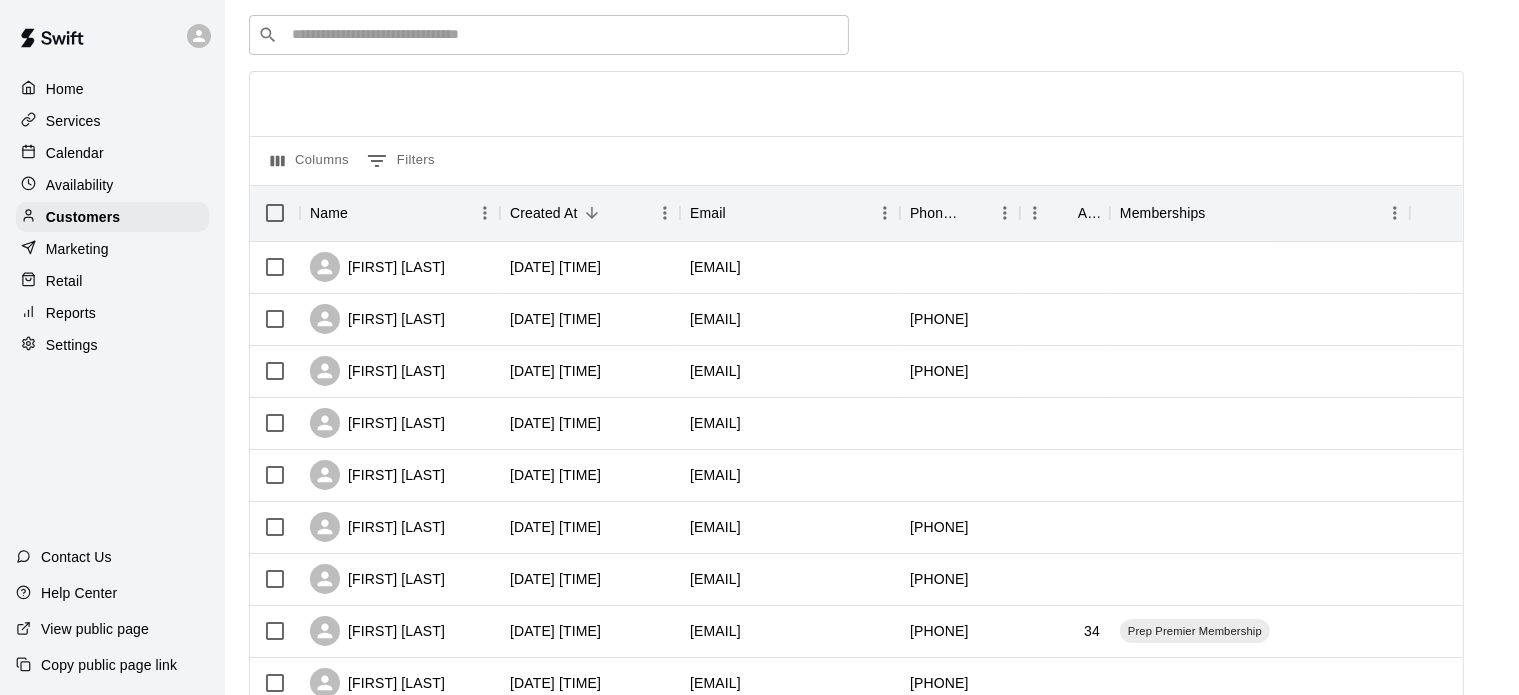 scroll, scrollTop: 76, scrollLeft: 0, axis: vertical 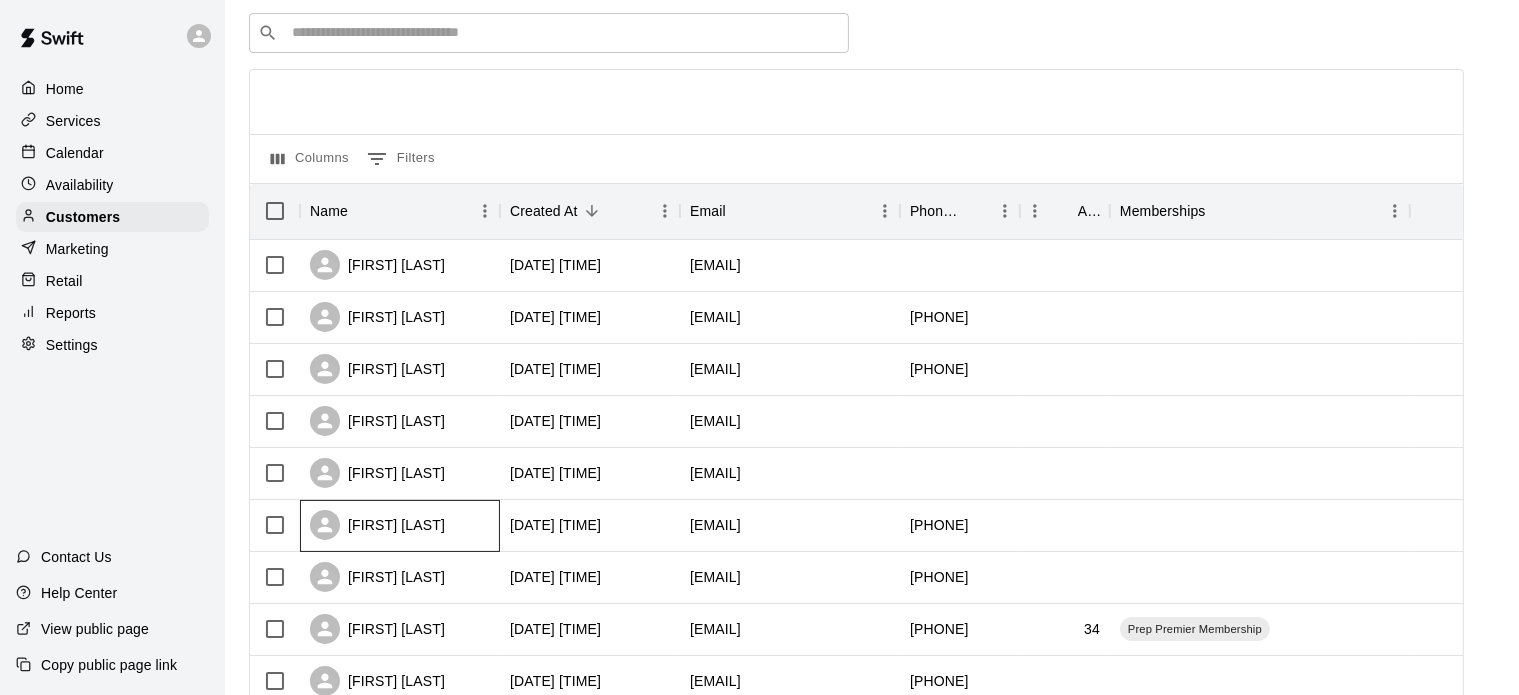 click on "[FIRST] [LAST]" at bounding box center (400, 526) 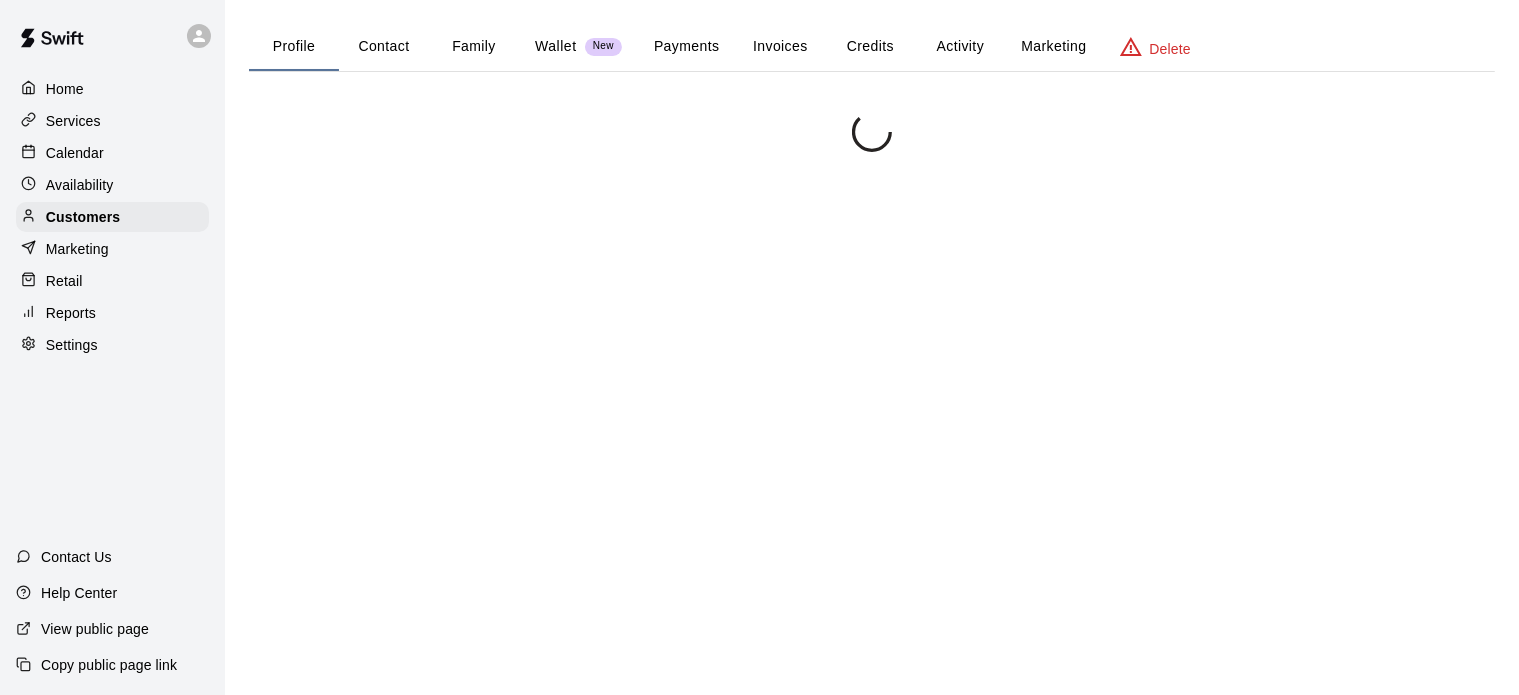 scroll, scrollTop: 0, scrollLeft: 0, axis: both 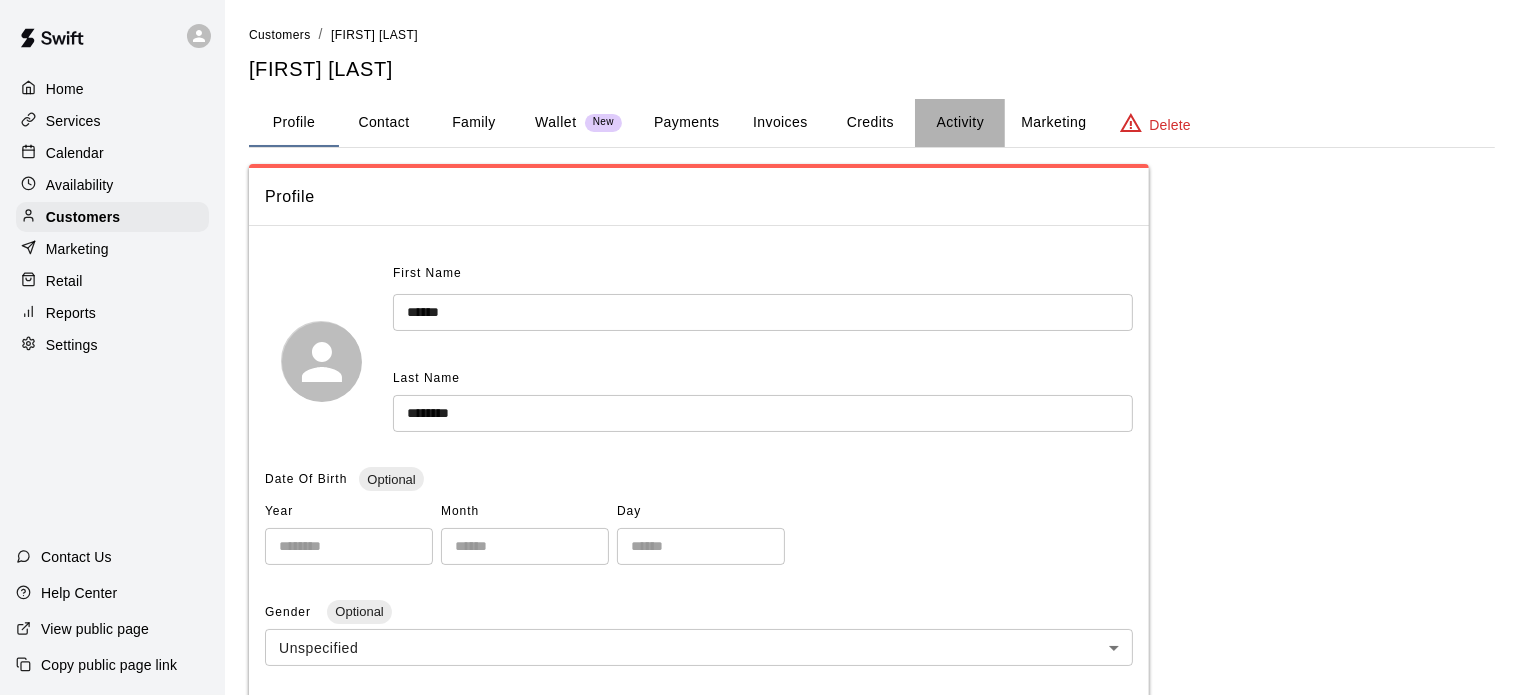 click on "Activity" at bounding box center (960, 123) 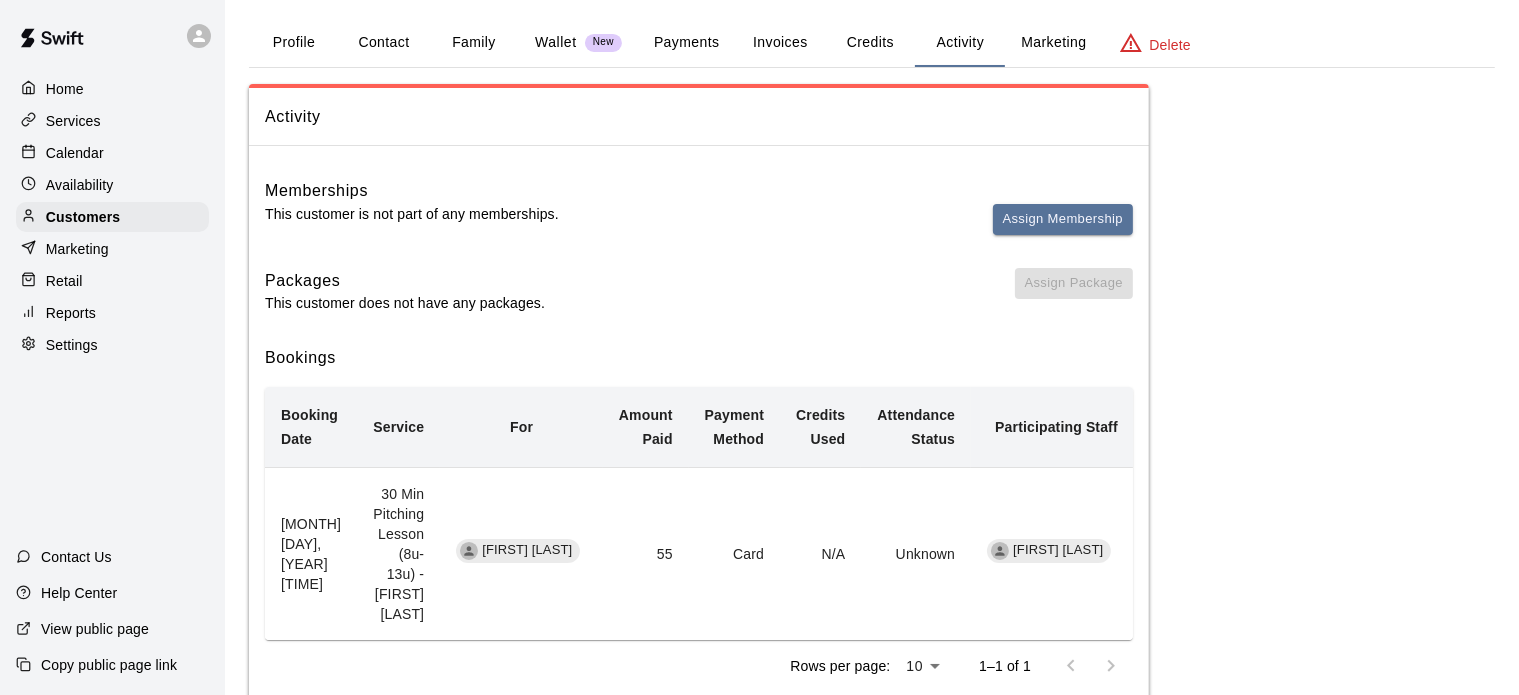 scroll, scrollTop: 0, scrollLeft: 0, axis: both 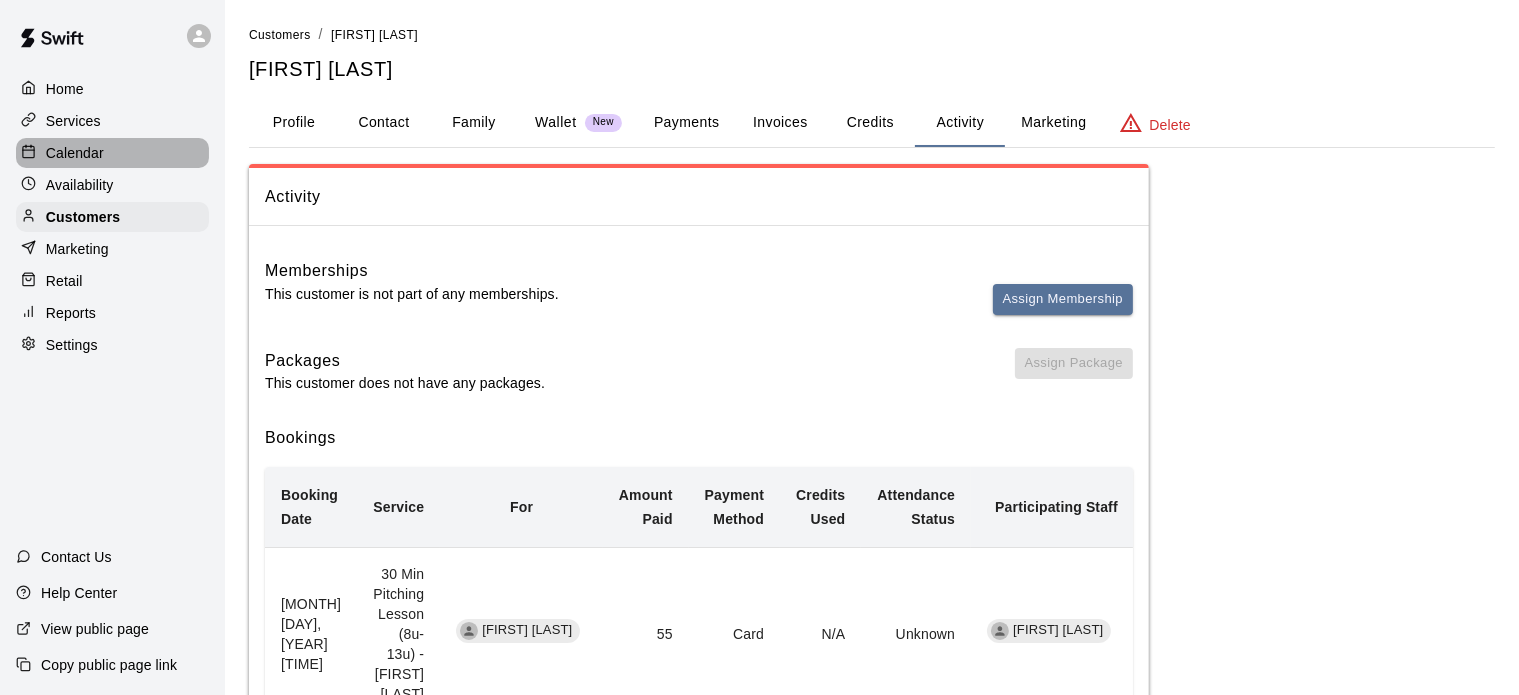 click on "Calendar" at bounding box center [75, 153] 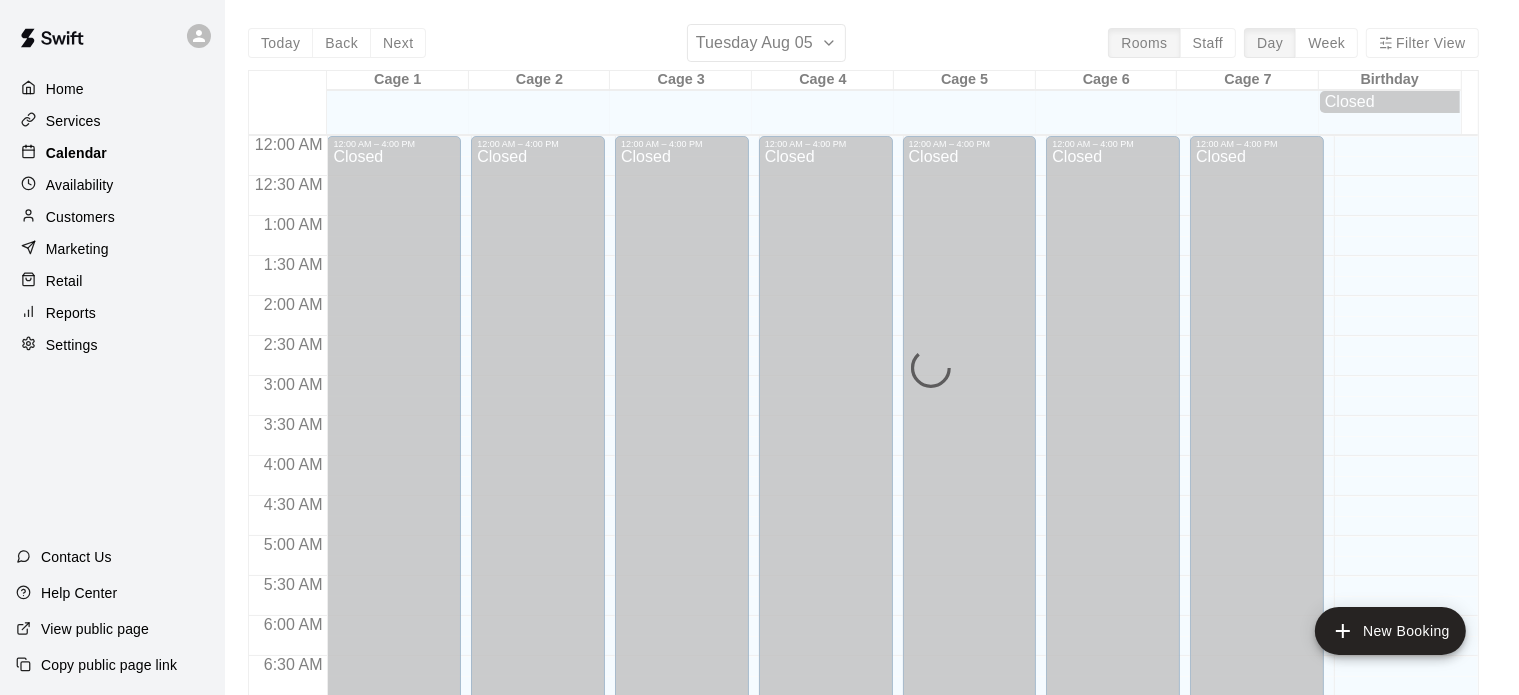 scroll, scrollTop: 1273, scrollLeft: 0, axis: vertical 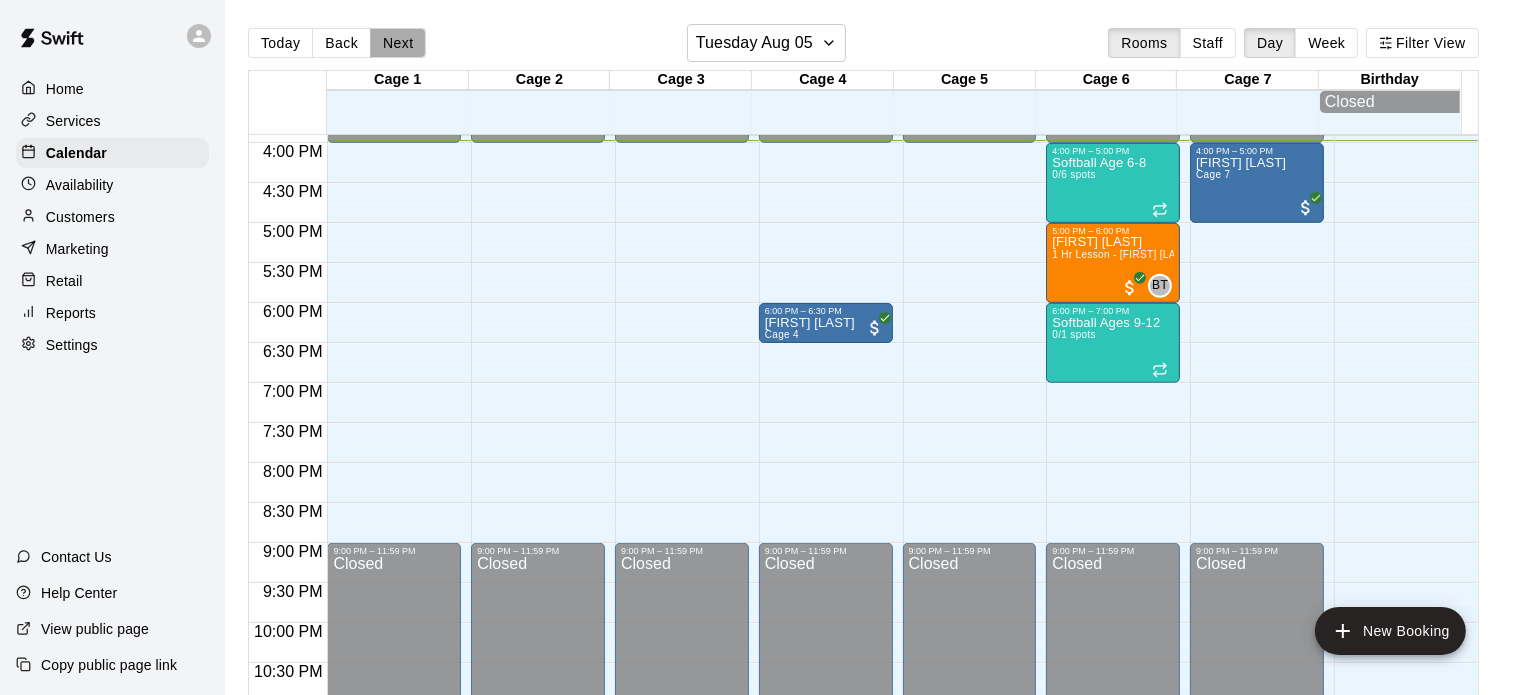 click on "Next" at bounding box center [398, 43] 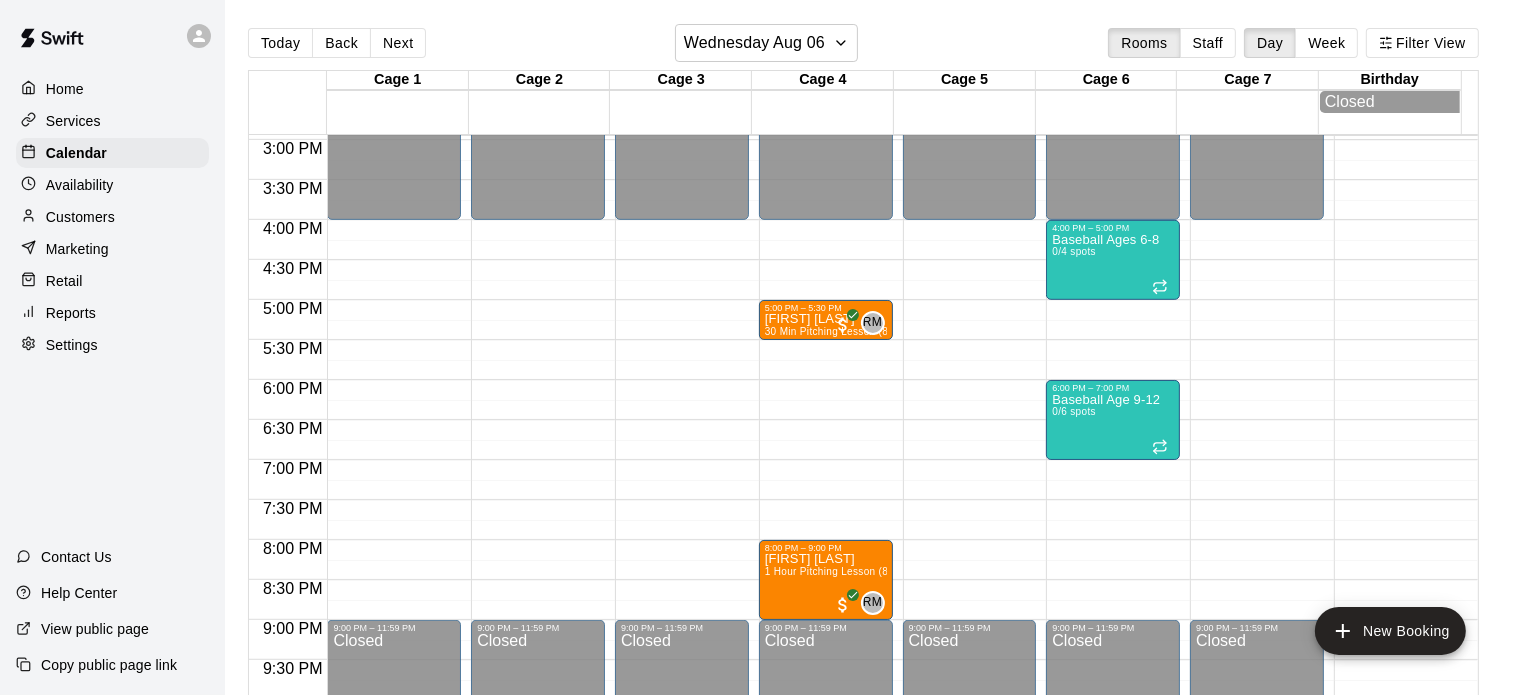 scroll, scrollTop: 1197, scrollLeft: 0, axis: vertical 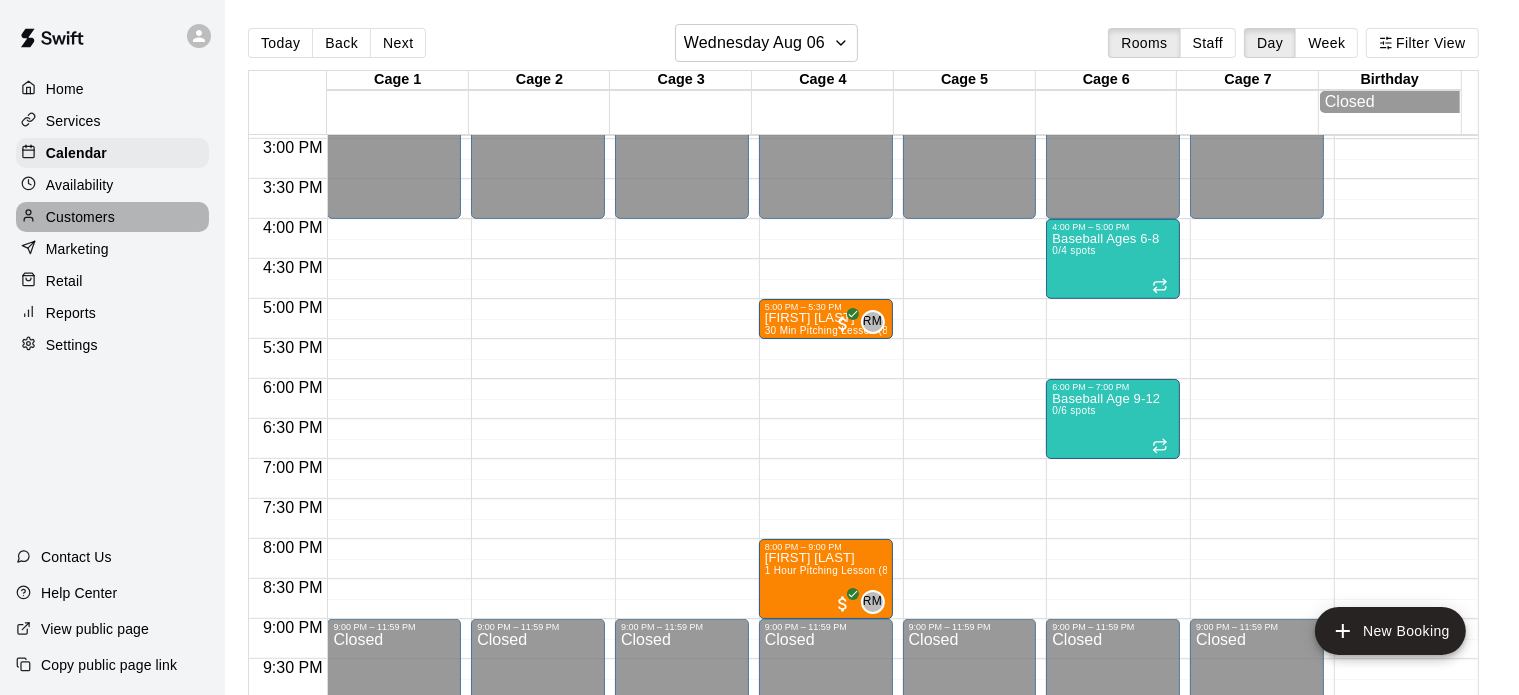 click on "Customers" at bounding box center [112, 217] 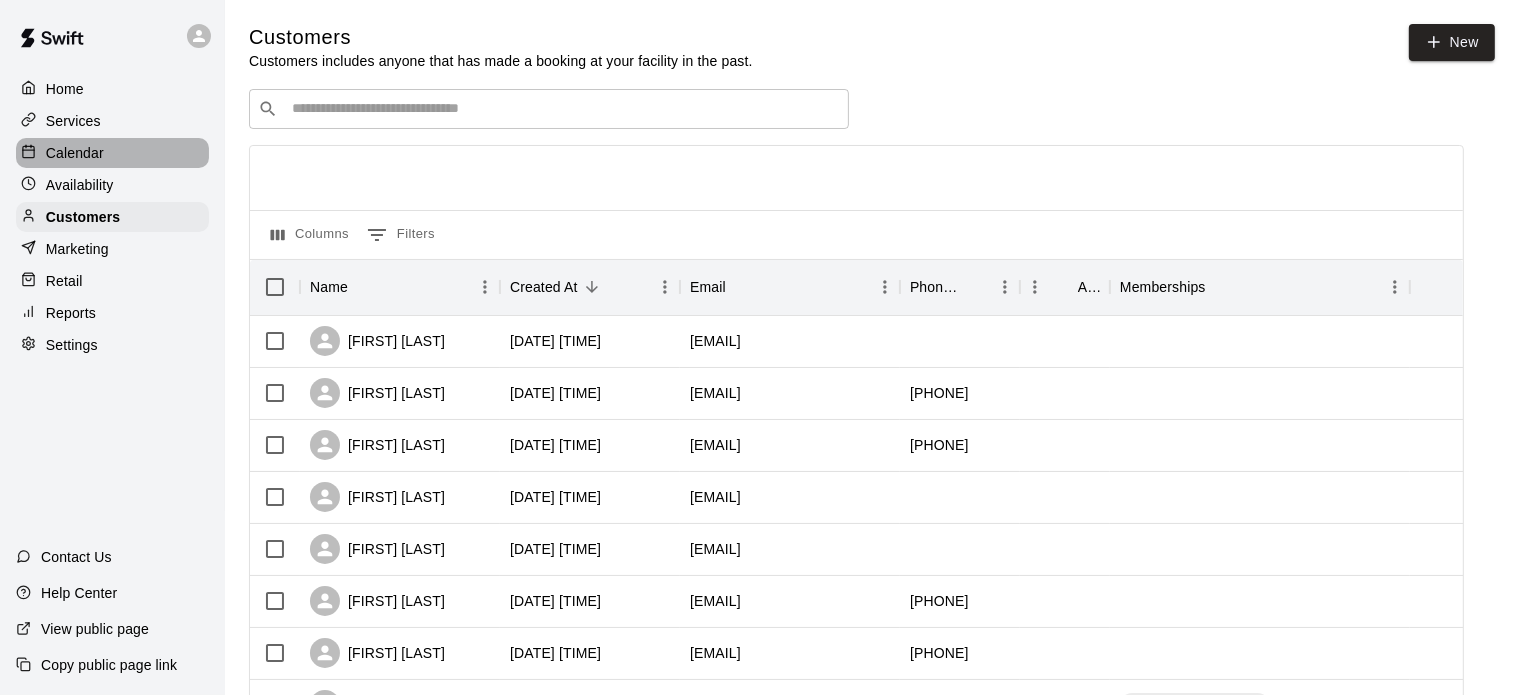 click on "Calendar" at bounding box center (112, 153) 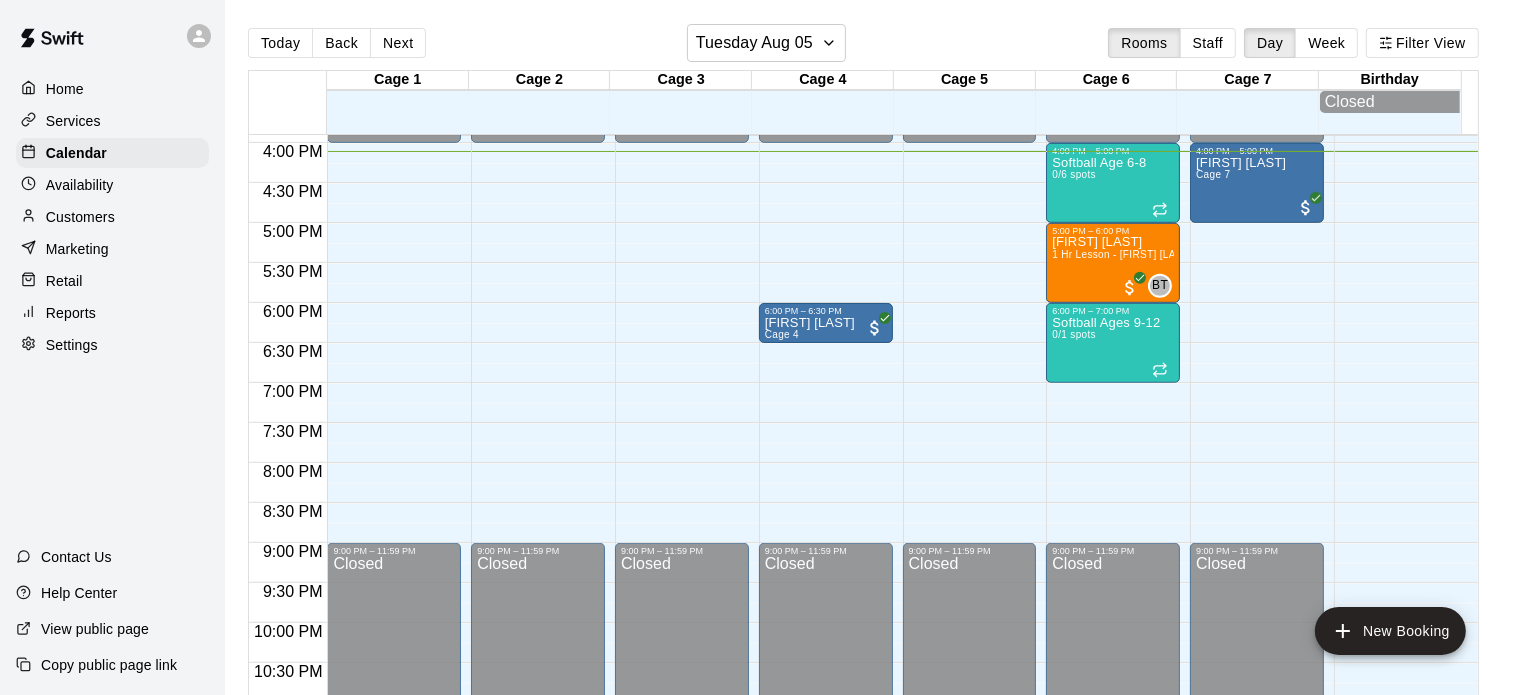scroll, scrollTop: 1217, scrollLeft: 0, axis: vertical 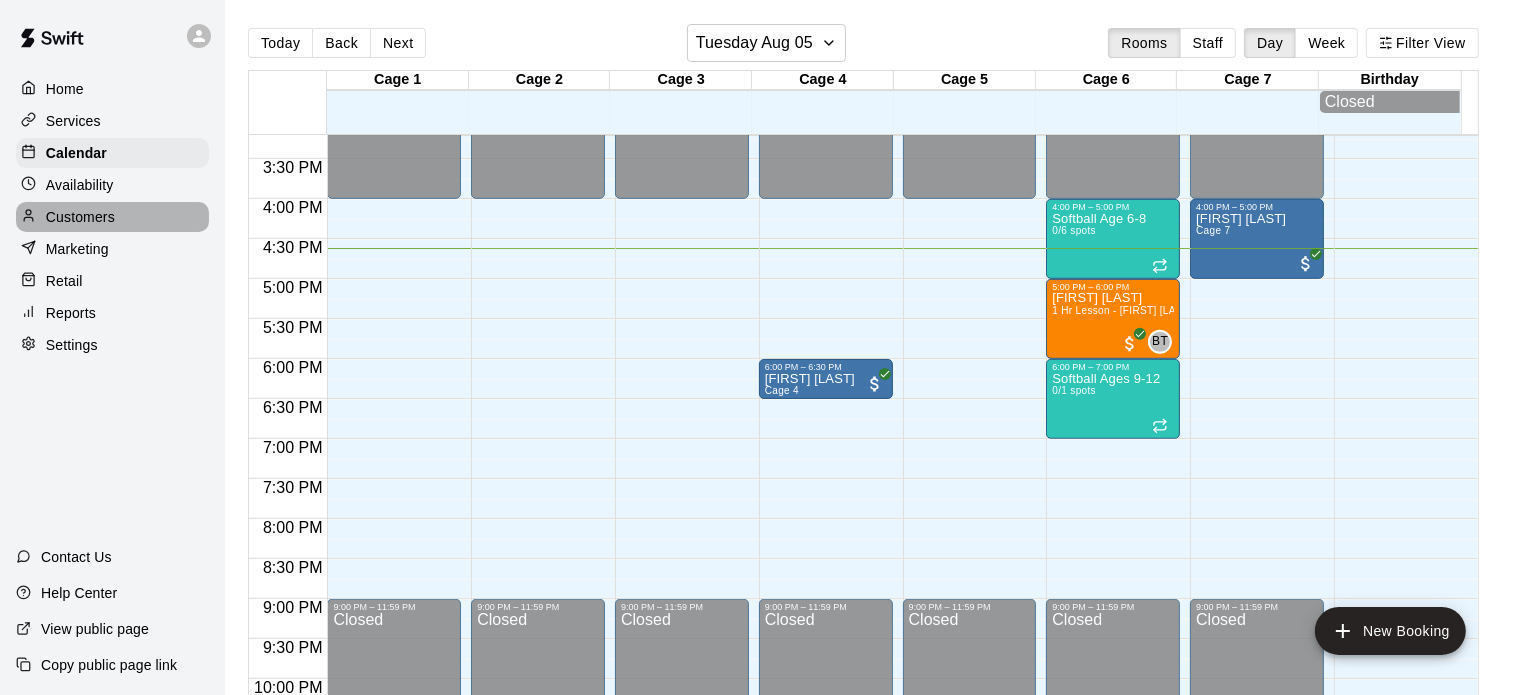 click on "Customers" at bounding box center [80, 217] 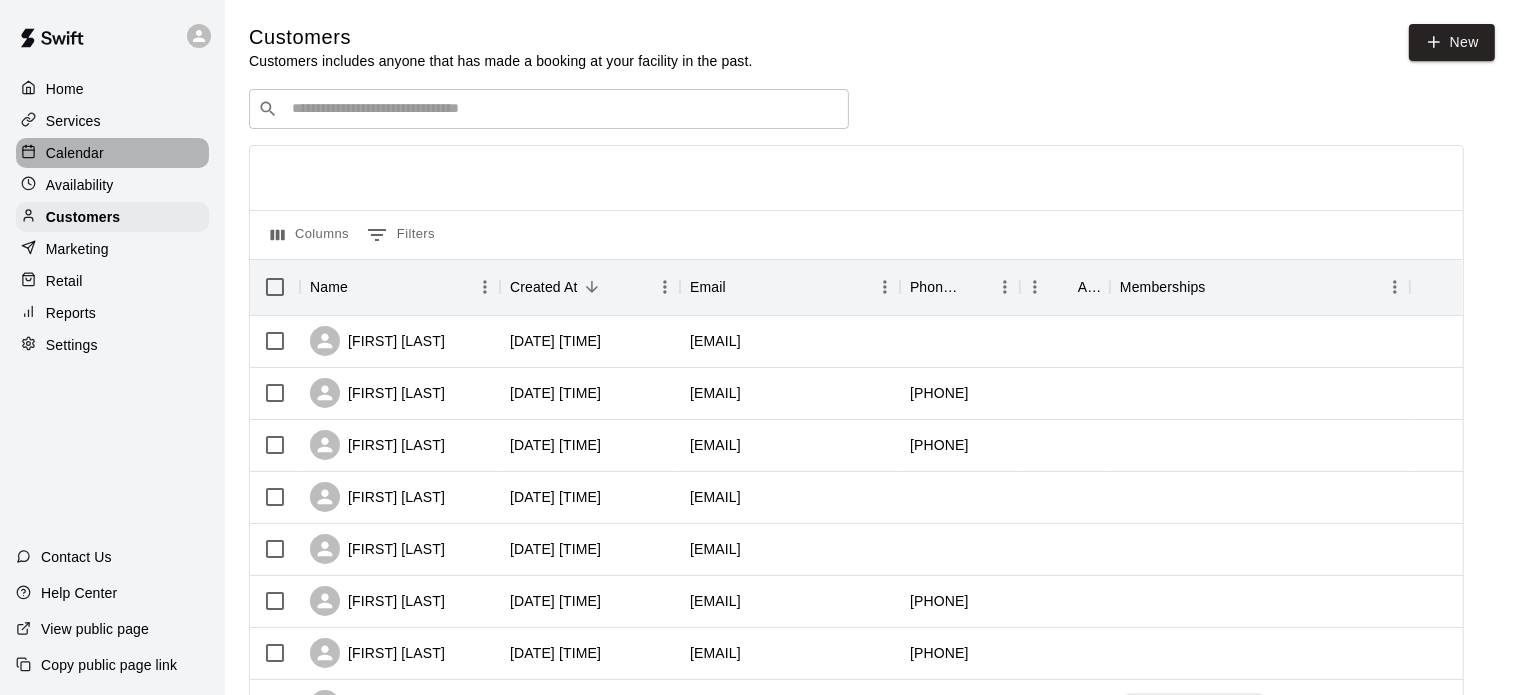 click on "Calendar" at bounding box center (75, 153) 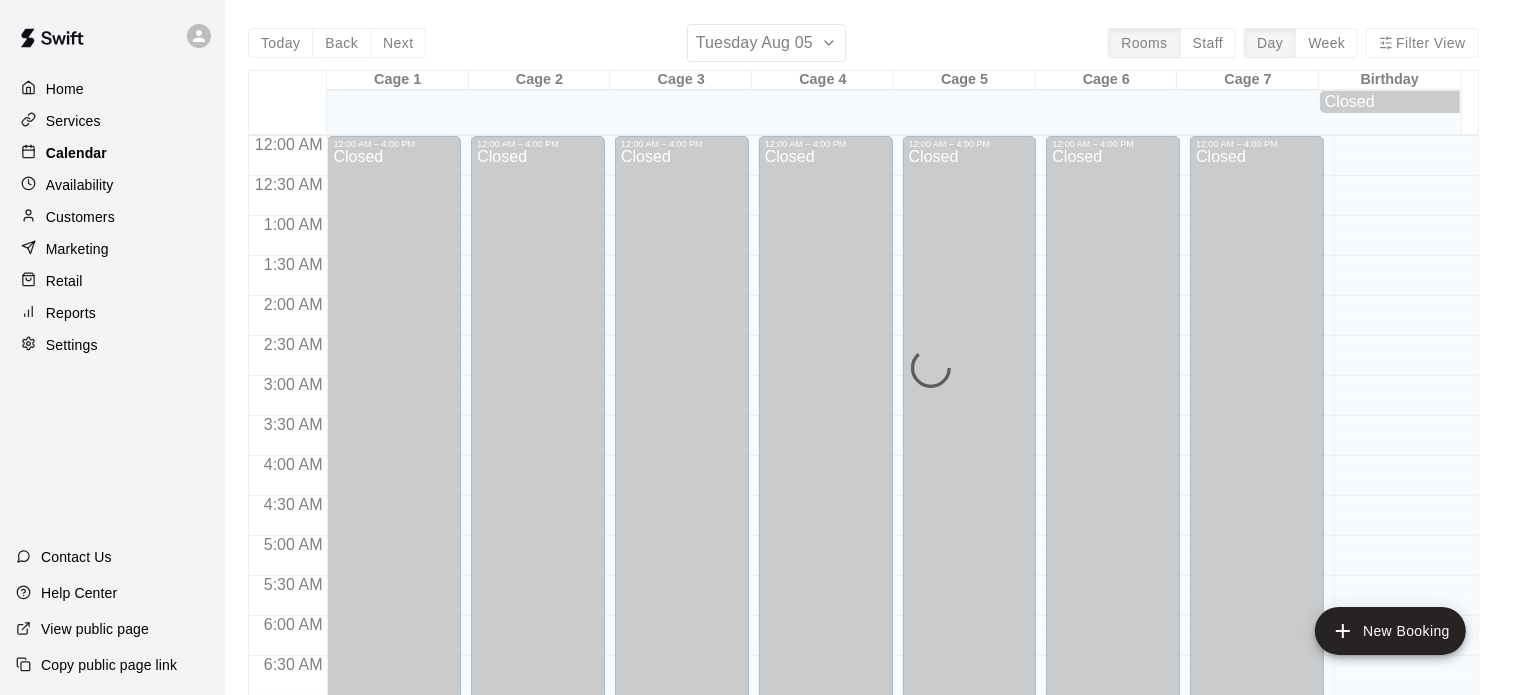 scroll, scrollTop: 1273, scrollLeft: 0, axis: vertical 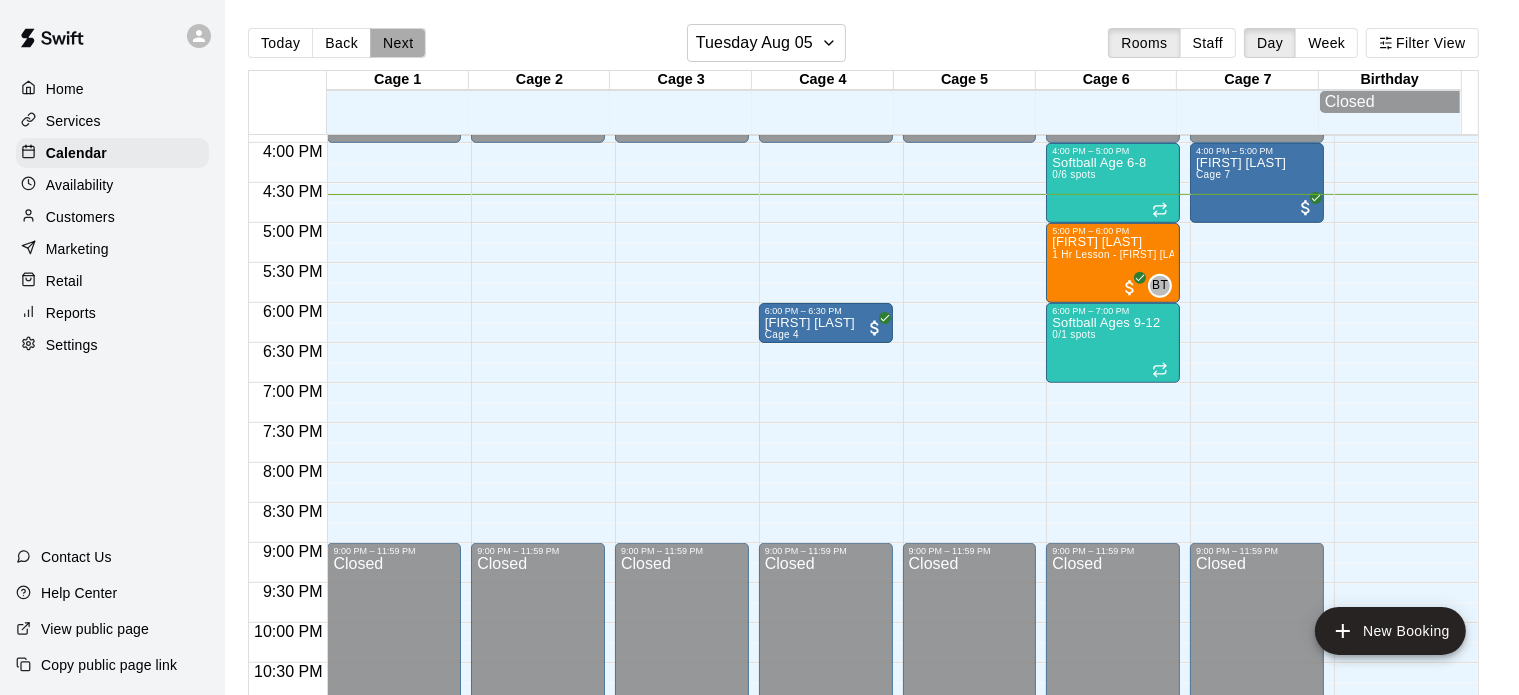 click on "Next" at bounding box center (398, 43) 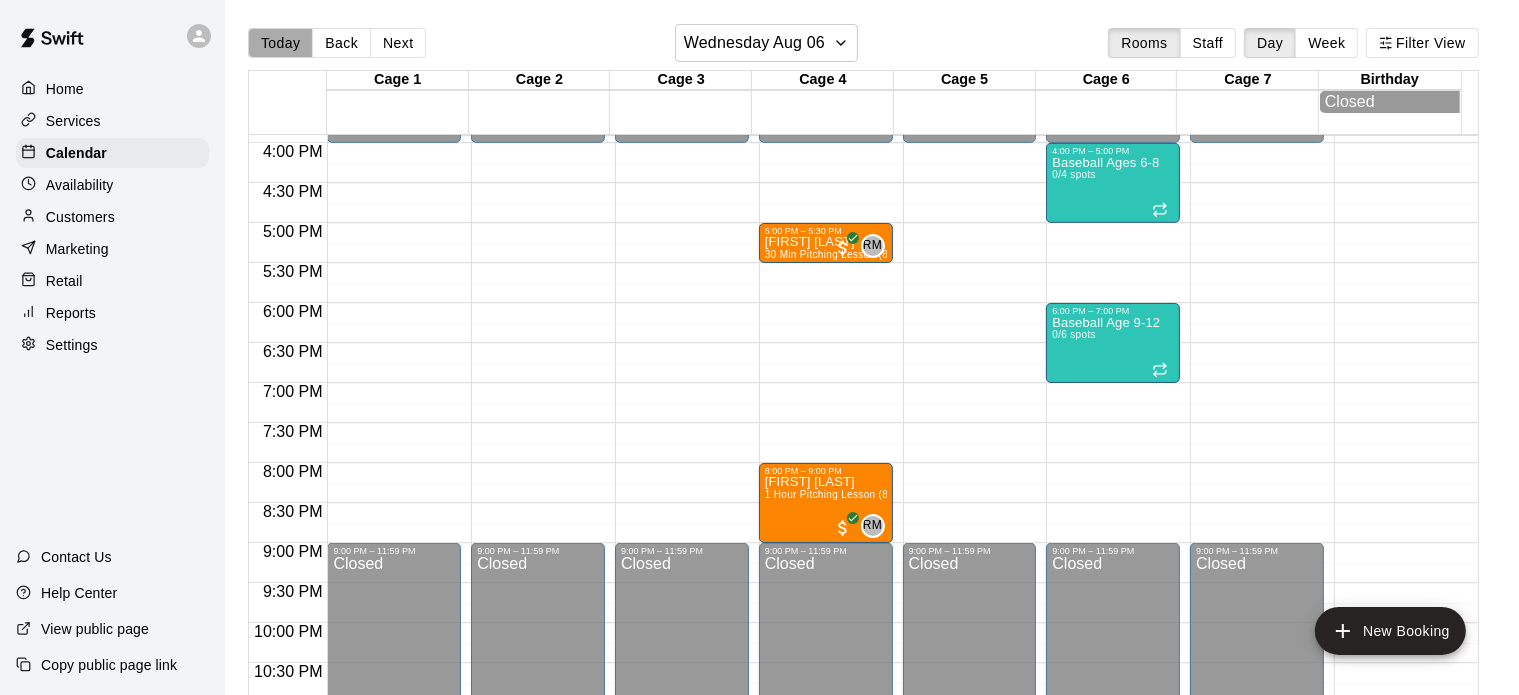 click on "Today" at bounding box center (280, 43) 